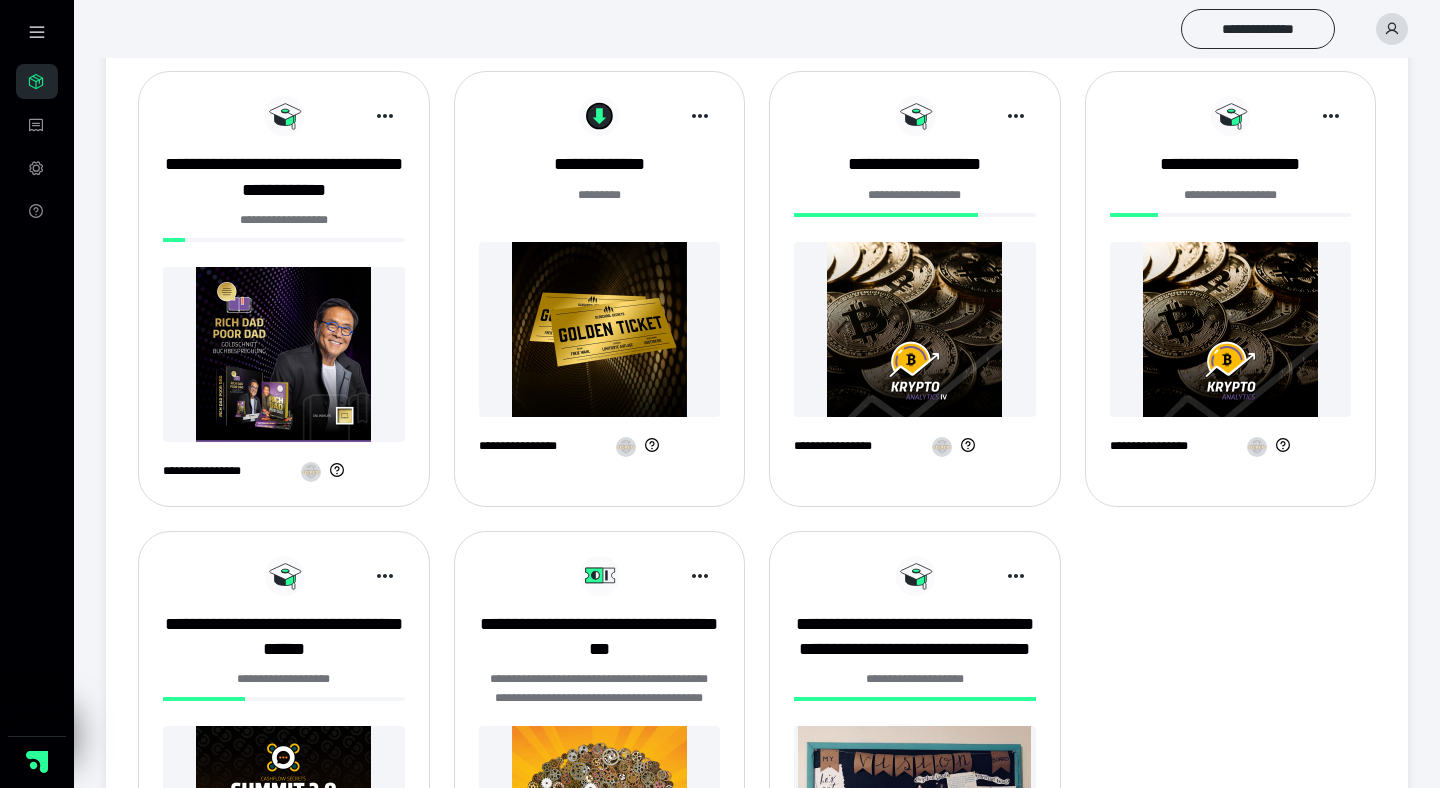 scroll, scrollTop: 763, scrollLeft: 0, axis: vertical 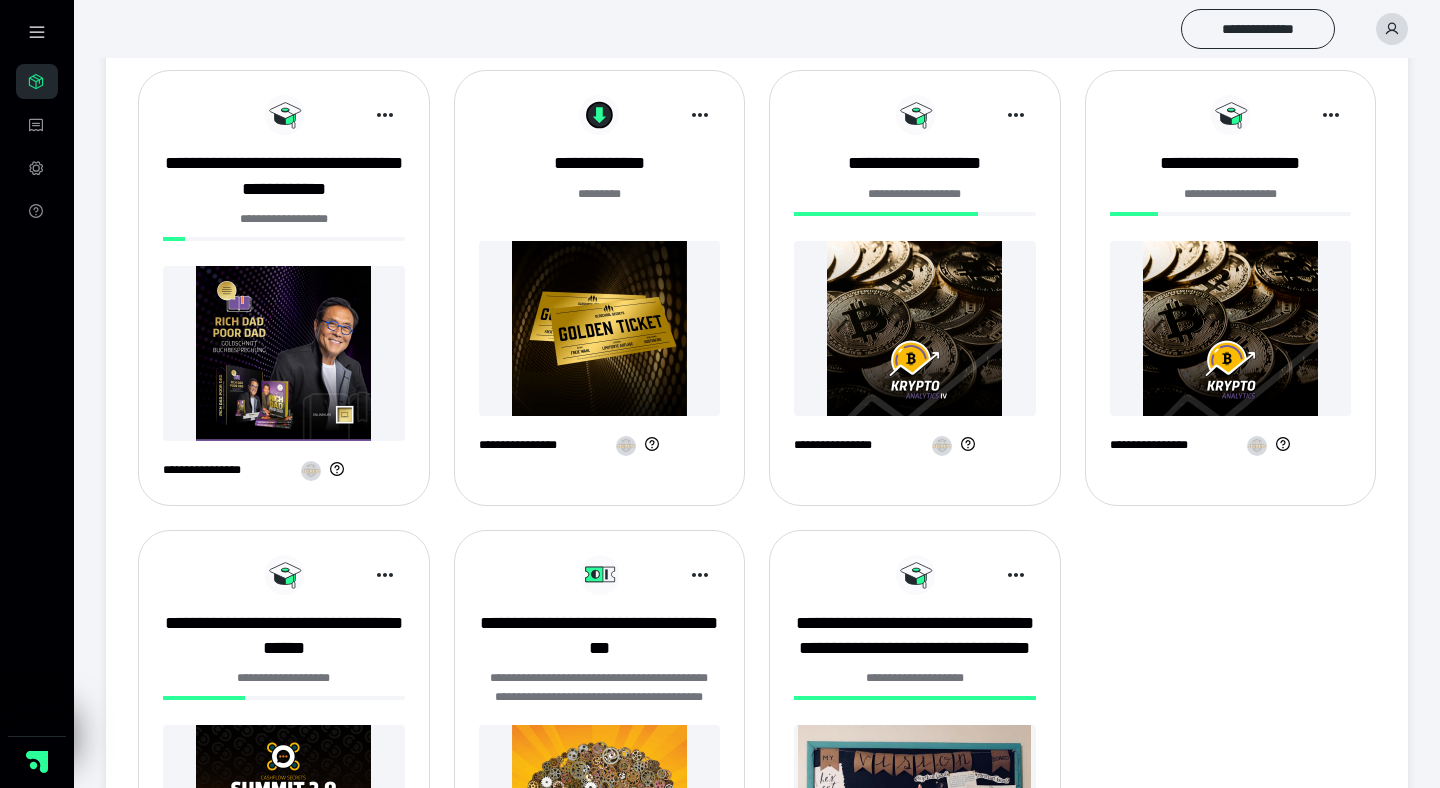 click on "**********" at bounding box center (915, 194) 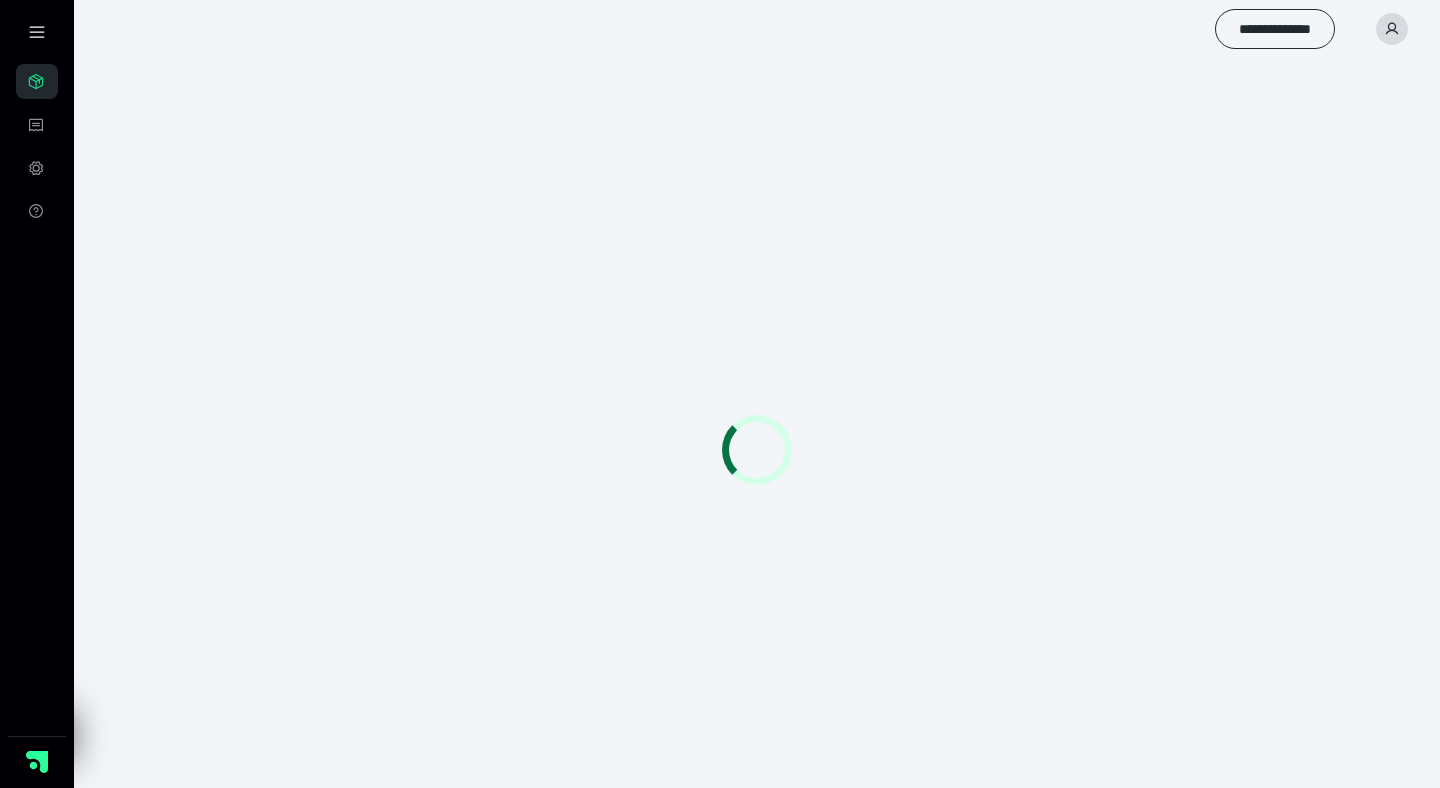 scroll, scrollTop: 0, scrollLeft: 0, axis: both 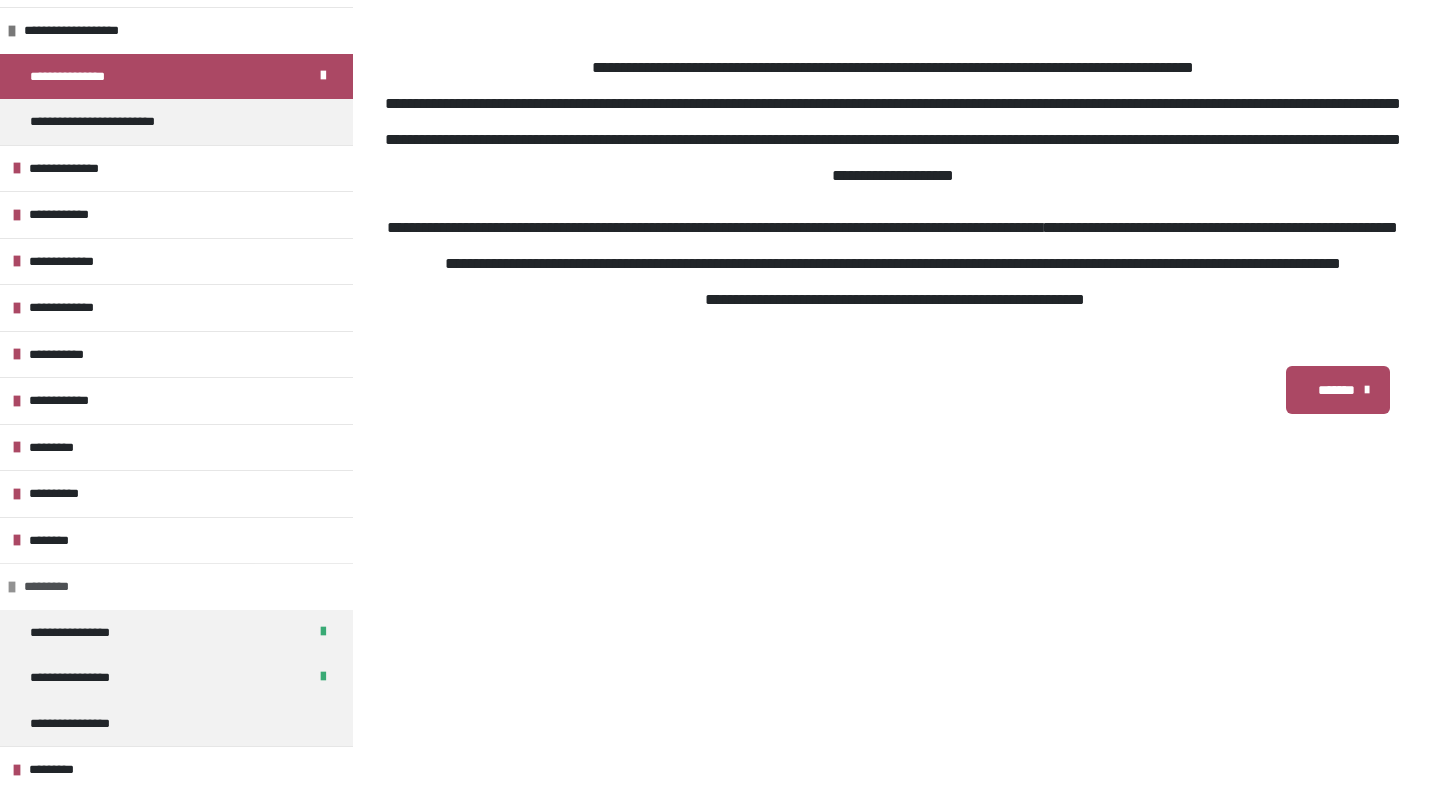 click at bounding box center [12, 587] 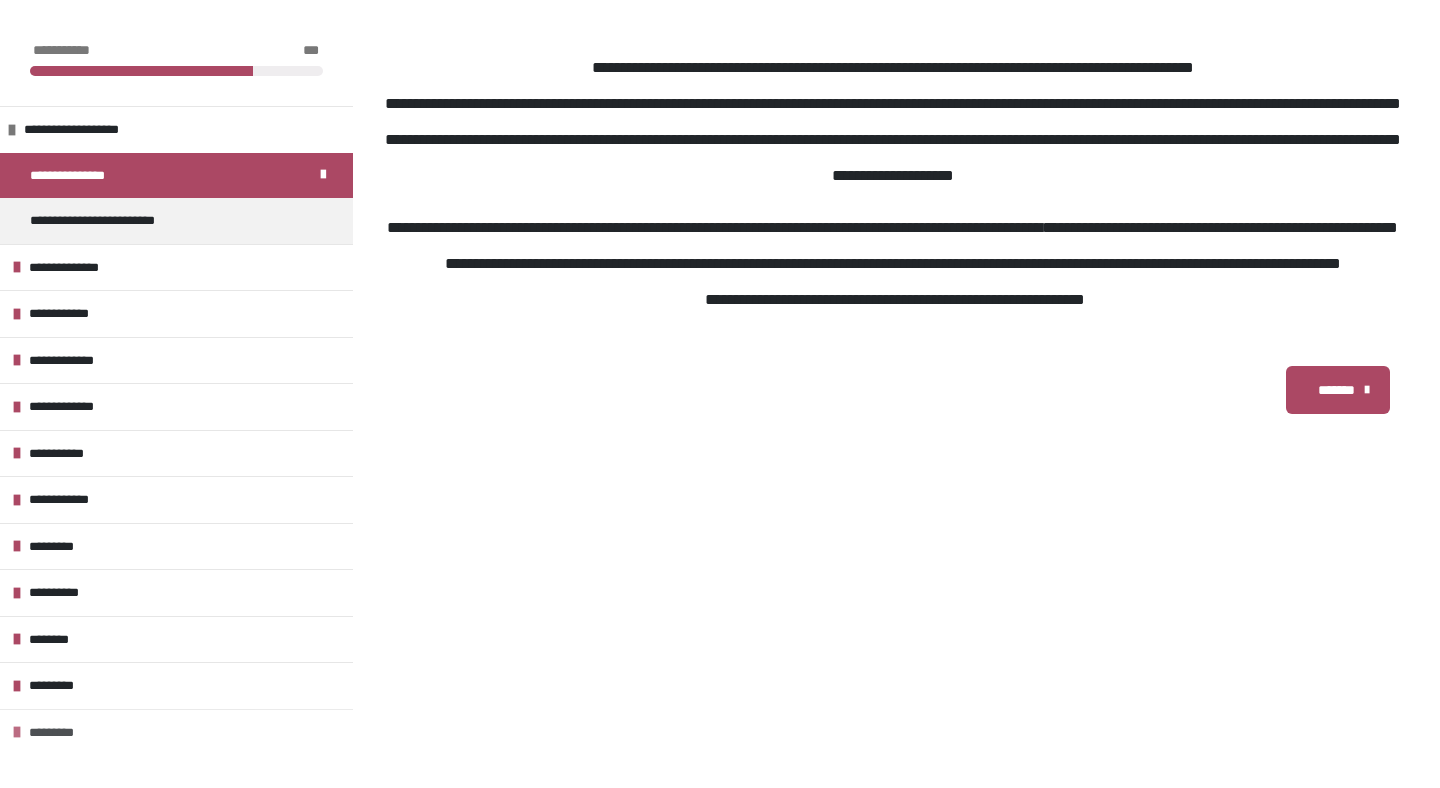 click at bounding box center (17, 732) 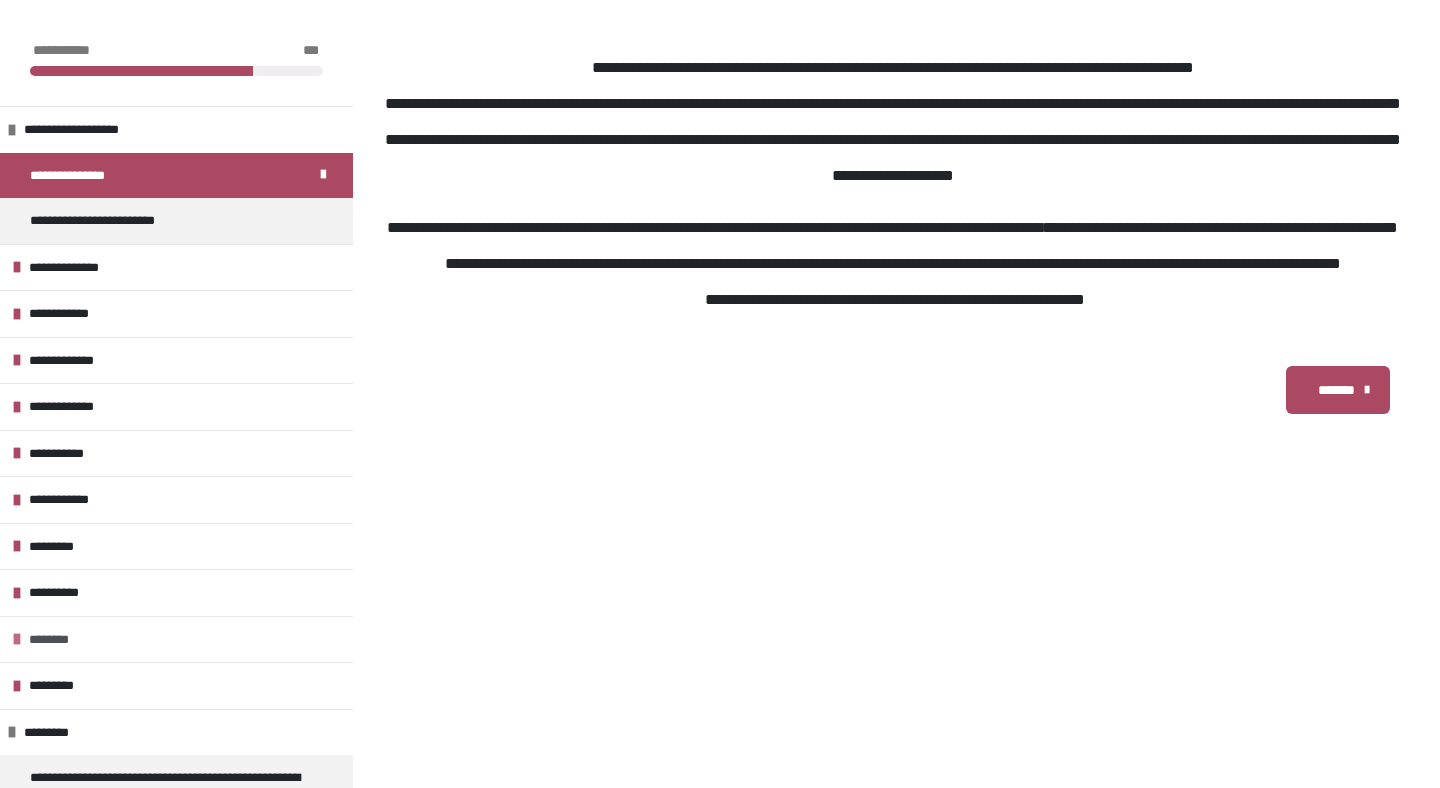 scroll, scrollTop: 73, scrollLeft: 0, axis: vertical 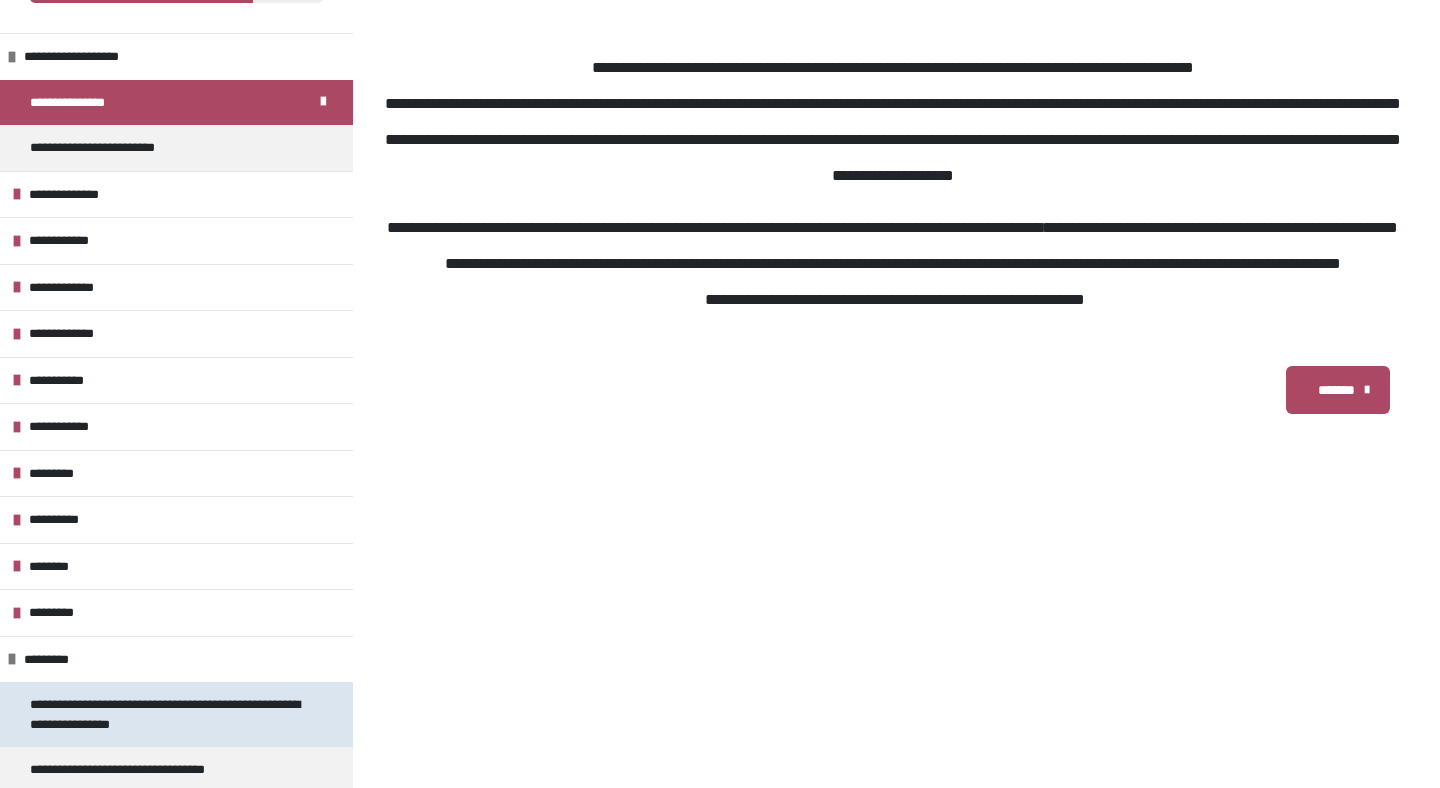 click on "**********" at bounding box center [168, 714] 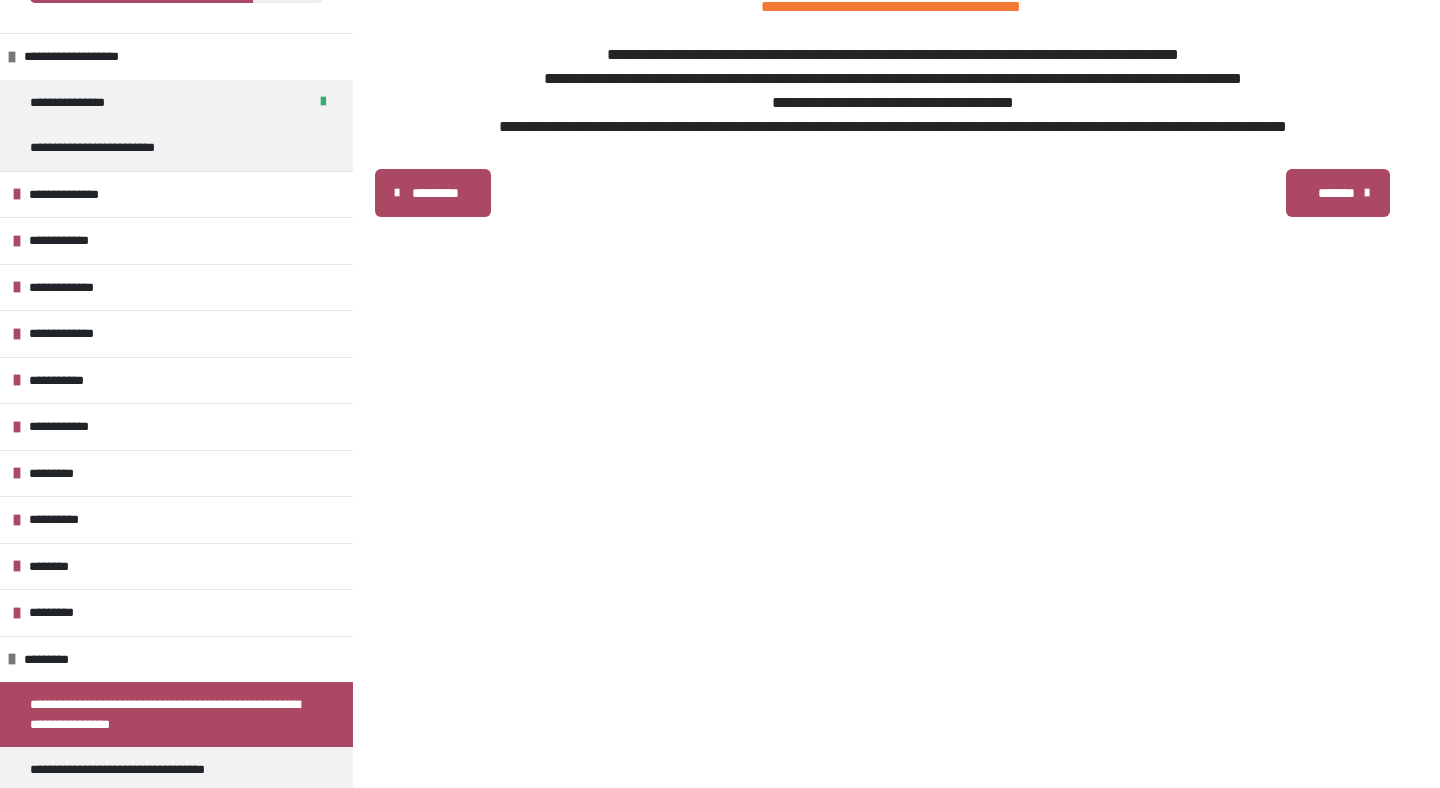 scroll, scrollTop: 431, scrollLeft: 0, axis: vertical 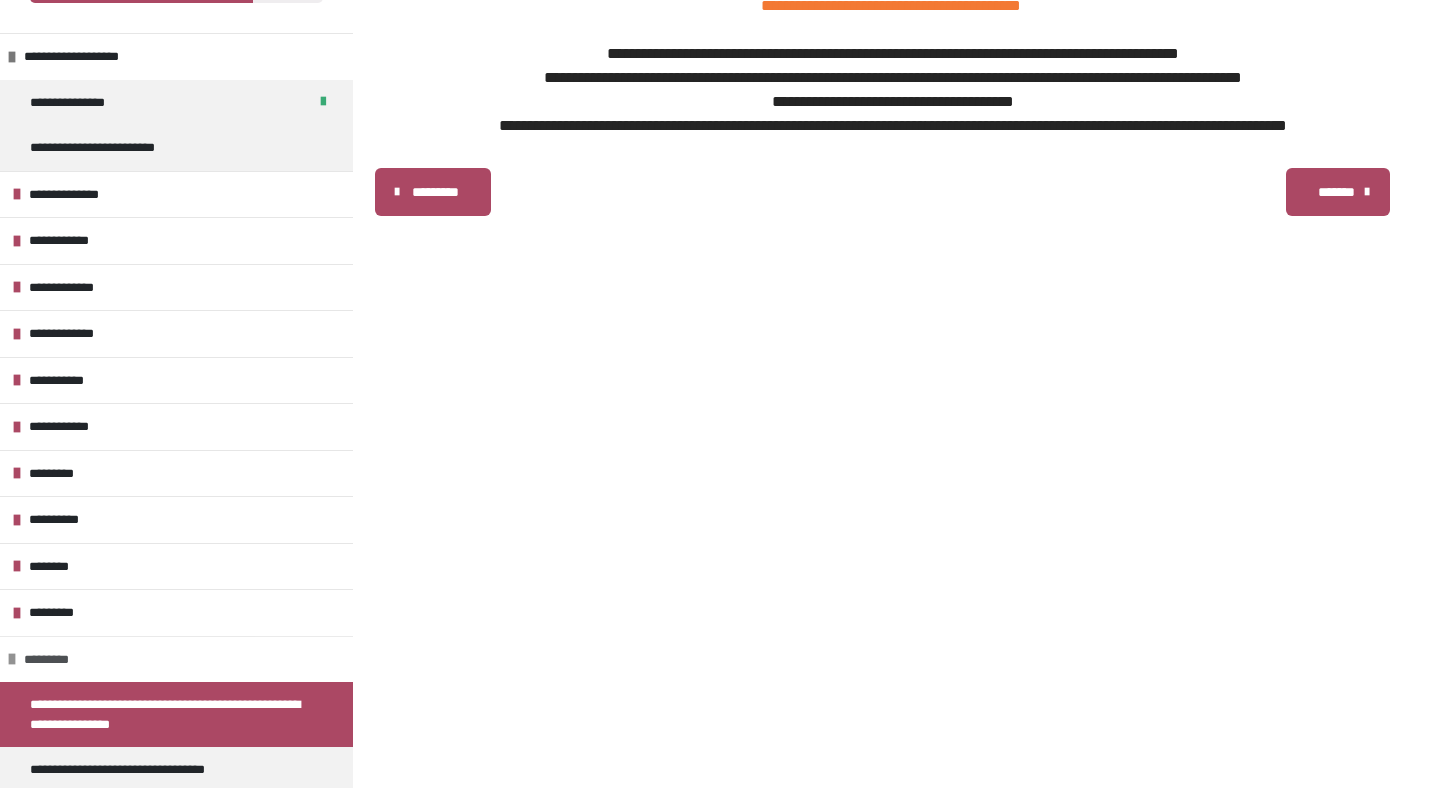 click at bounding box center [12, 659] 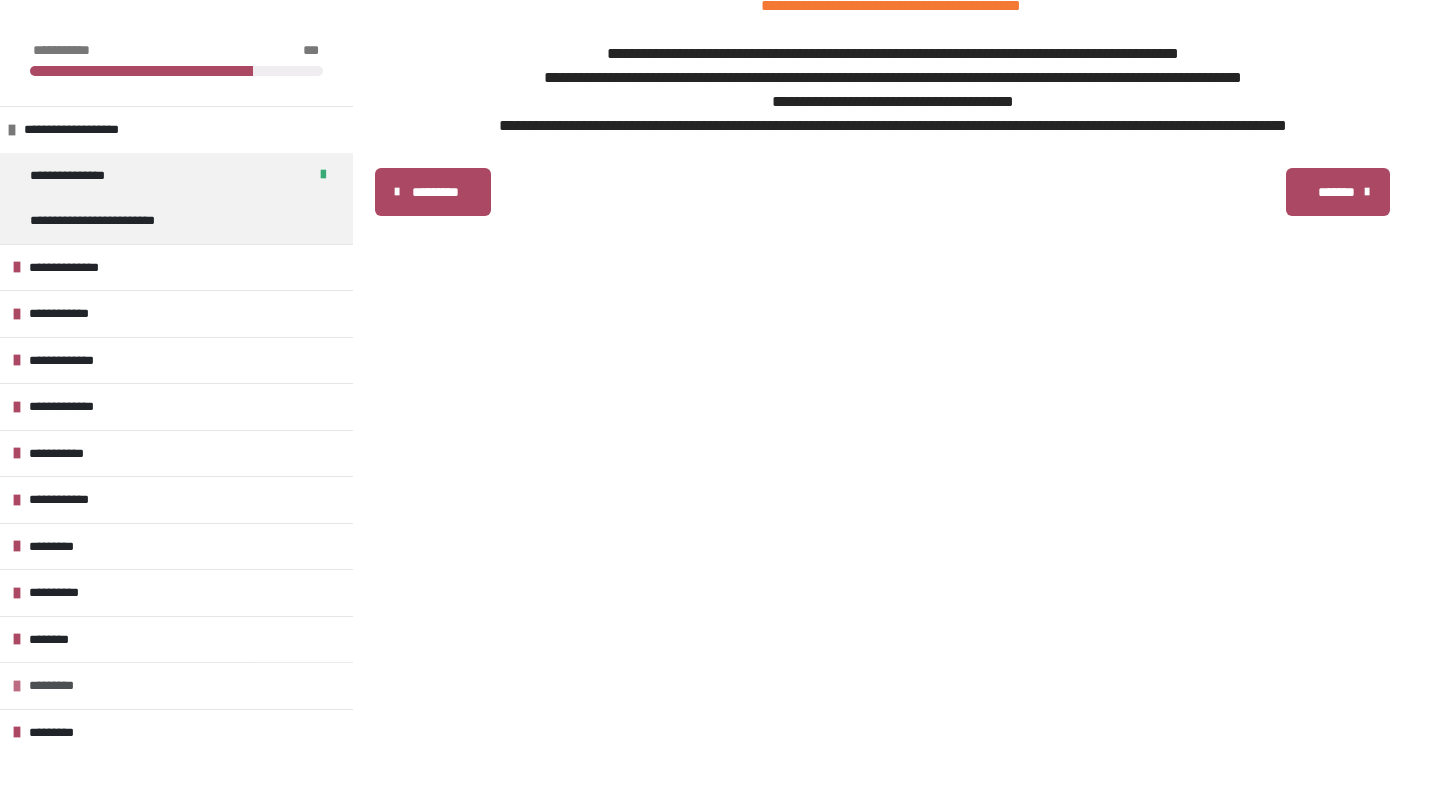 click at bounding box center (17, 686) 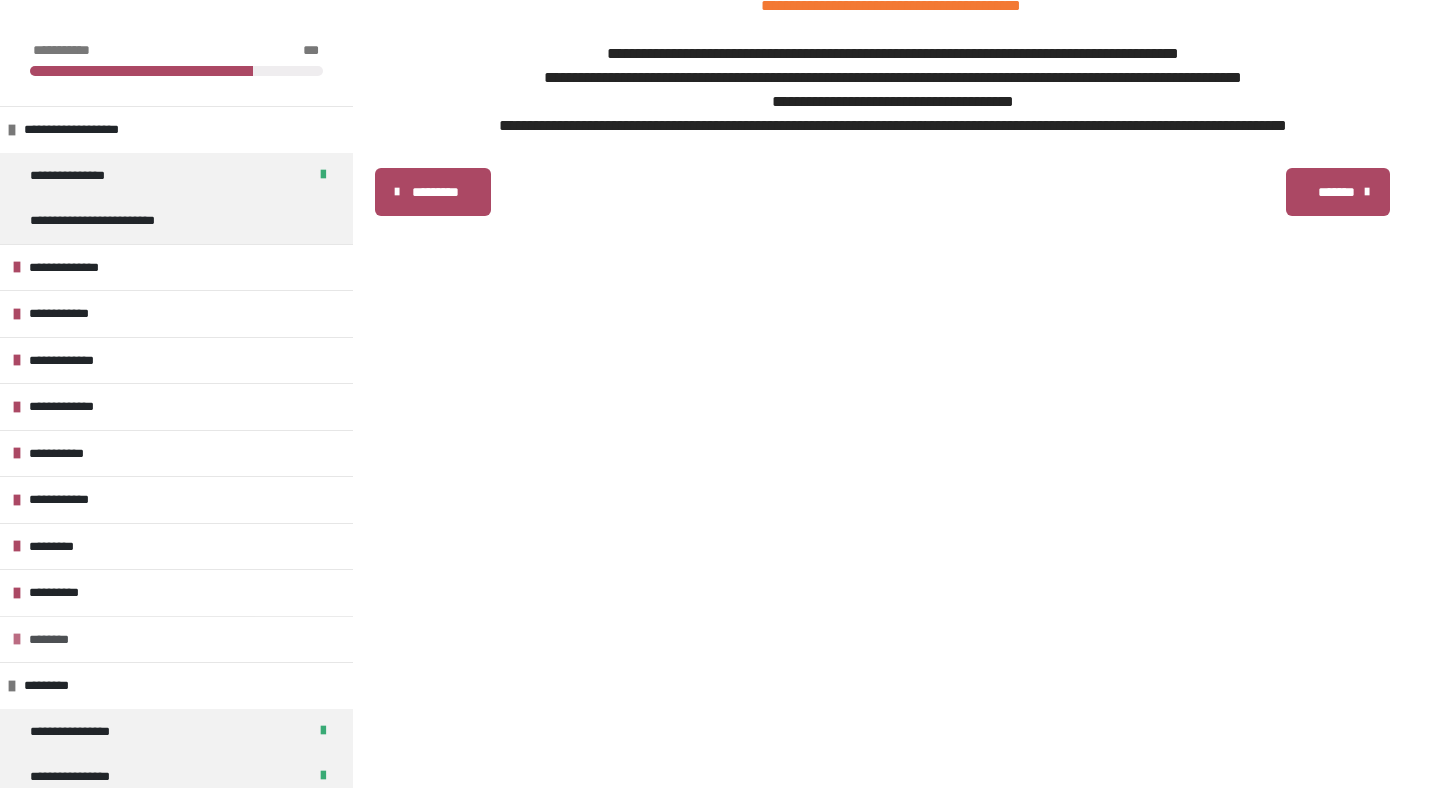 scroll, scrollTop: 99, scrollLeft: 0, axis: vertical 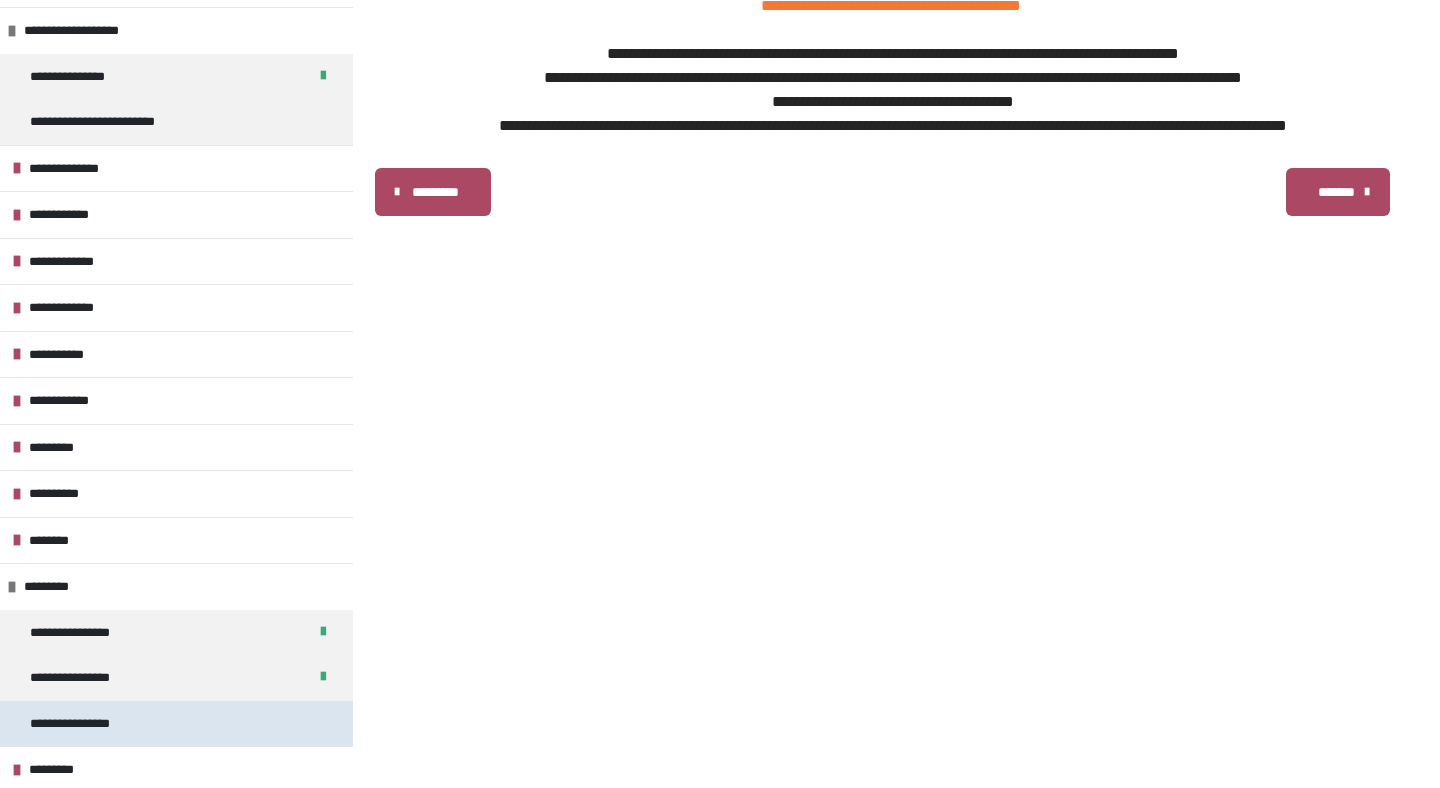 click on "**********" at bounding box center [81, 724] 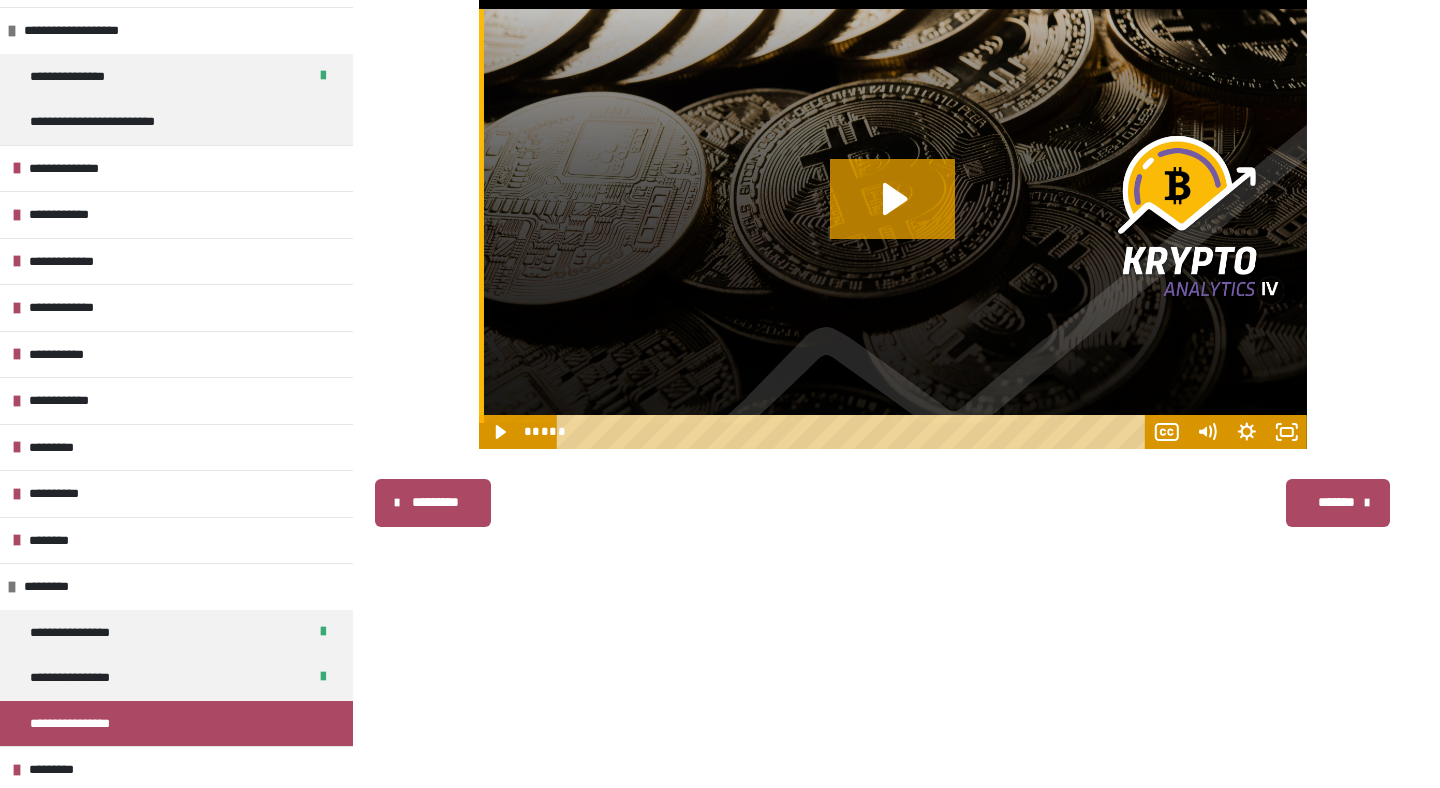 scroll, scrollTop: 422, scrollLeft: 0, axis: vertical 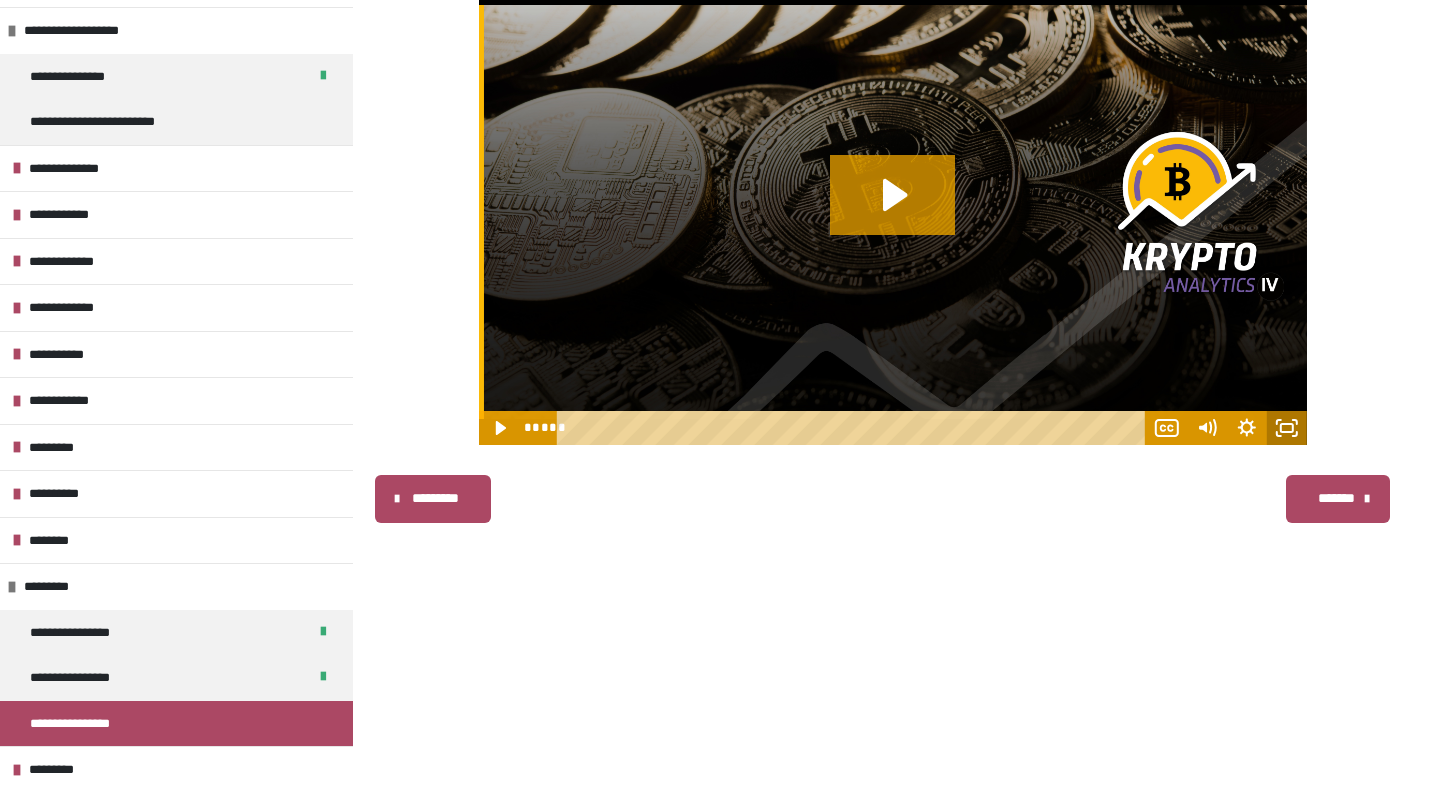 click 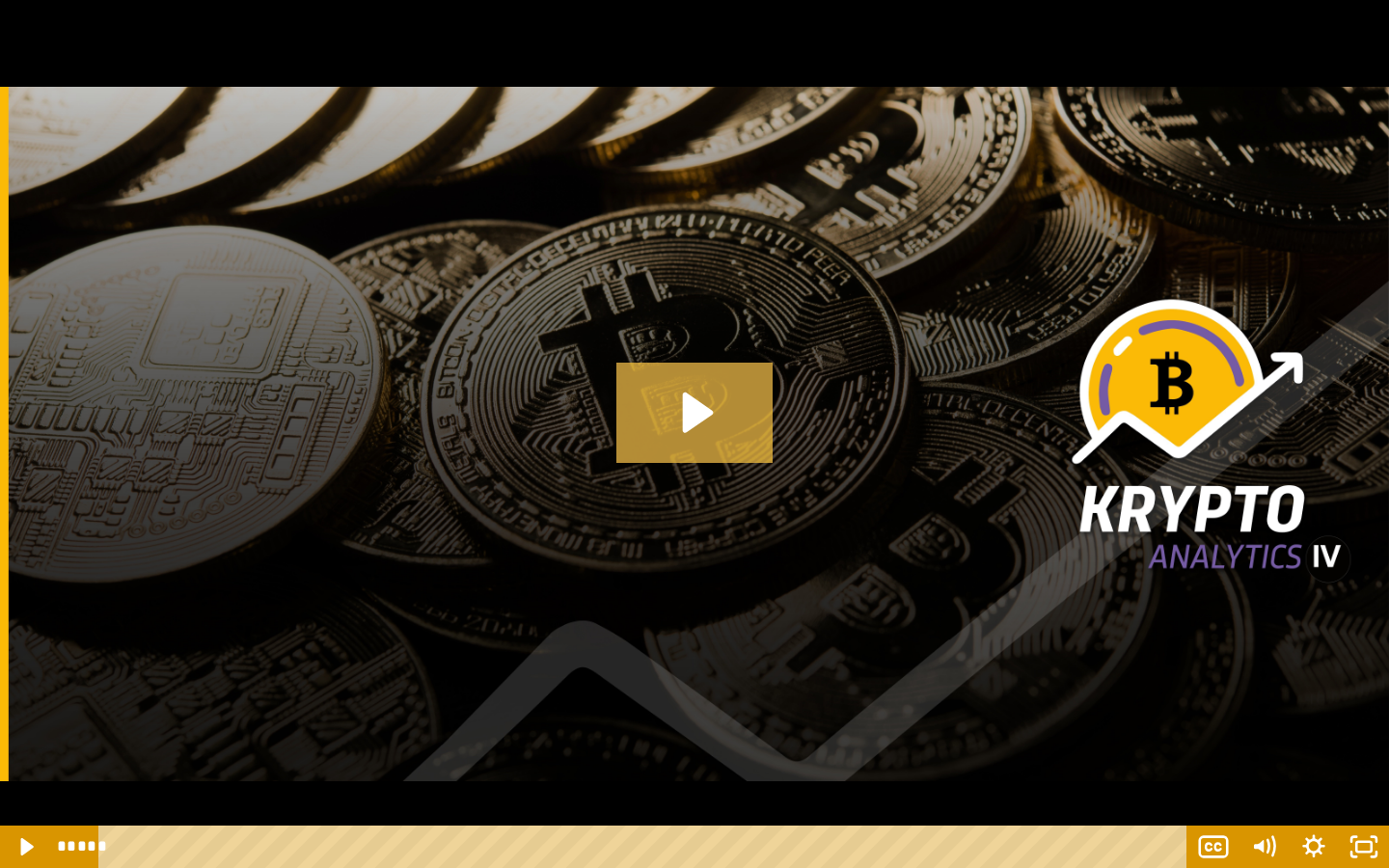 click 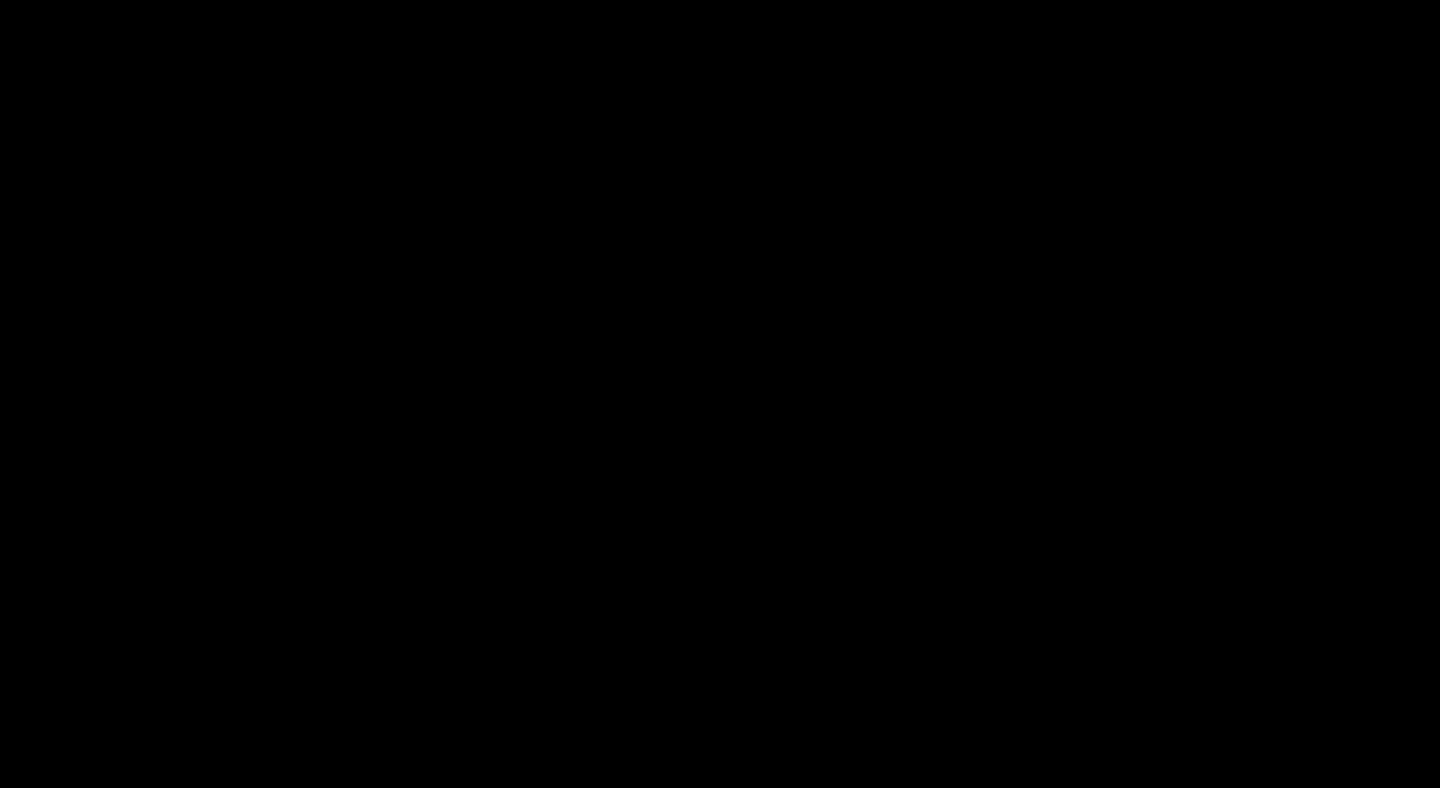 scroll, scrollTop: 99, scrollLeft: 0, axis: vertical 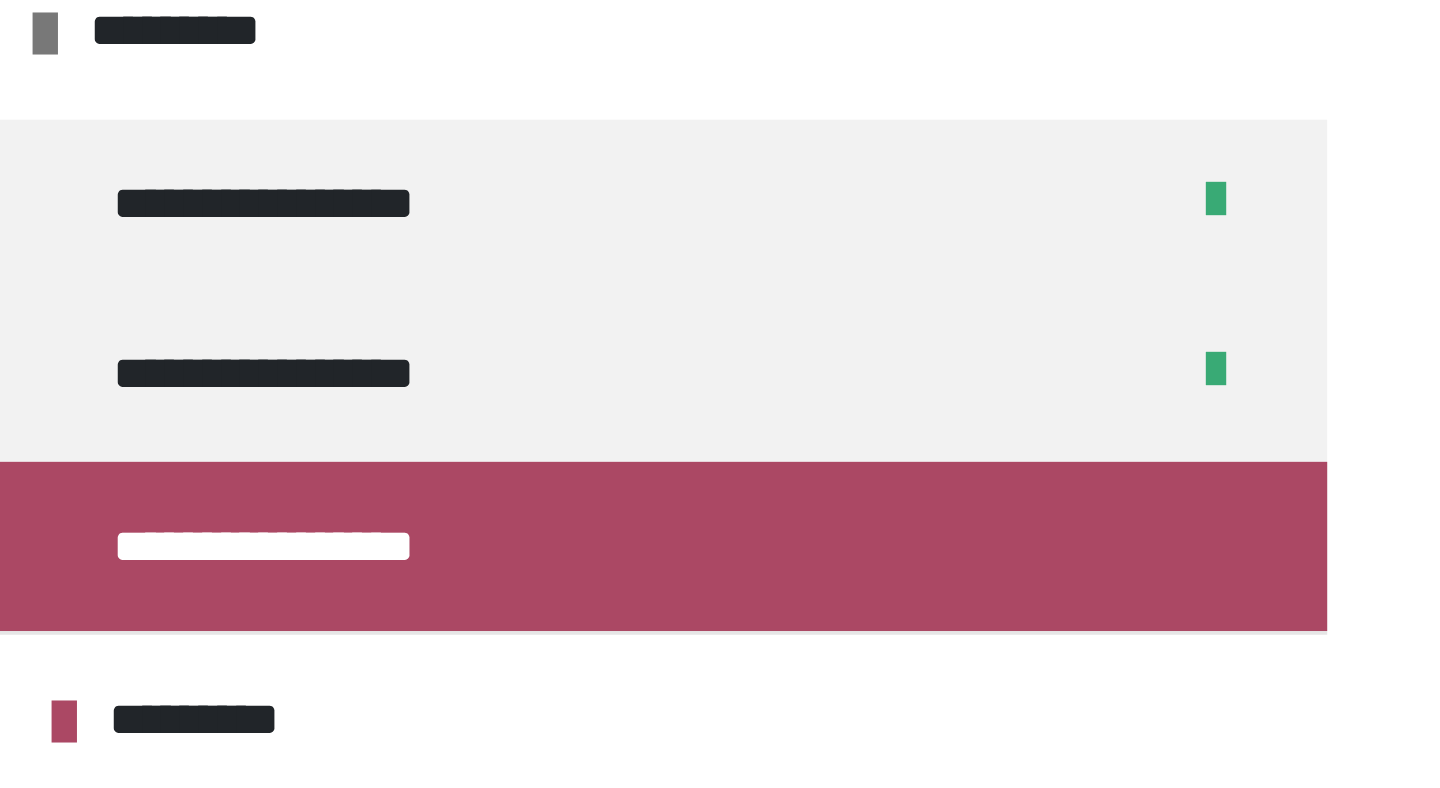 type 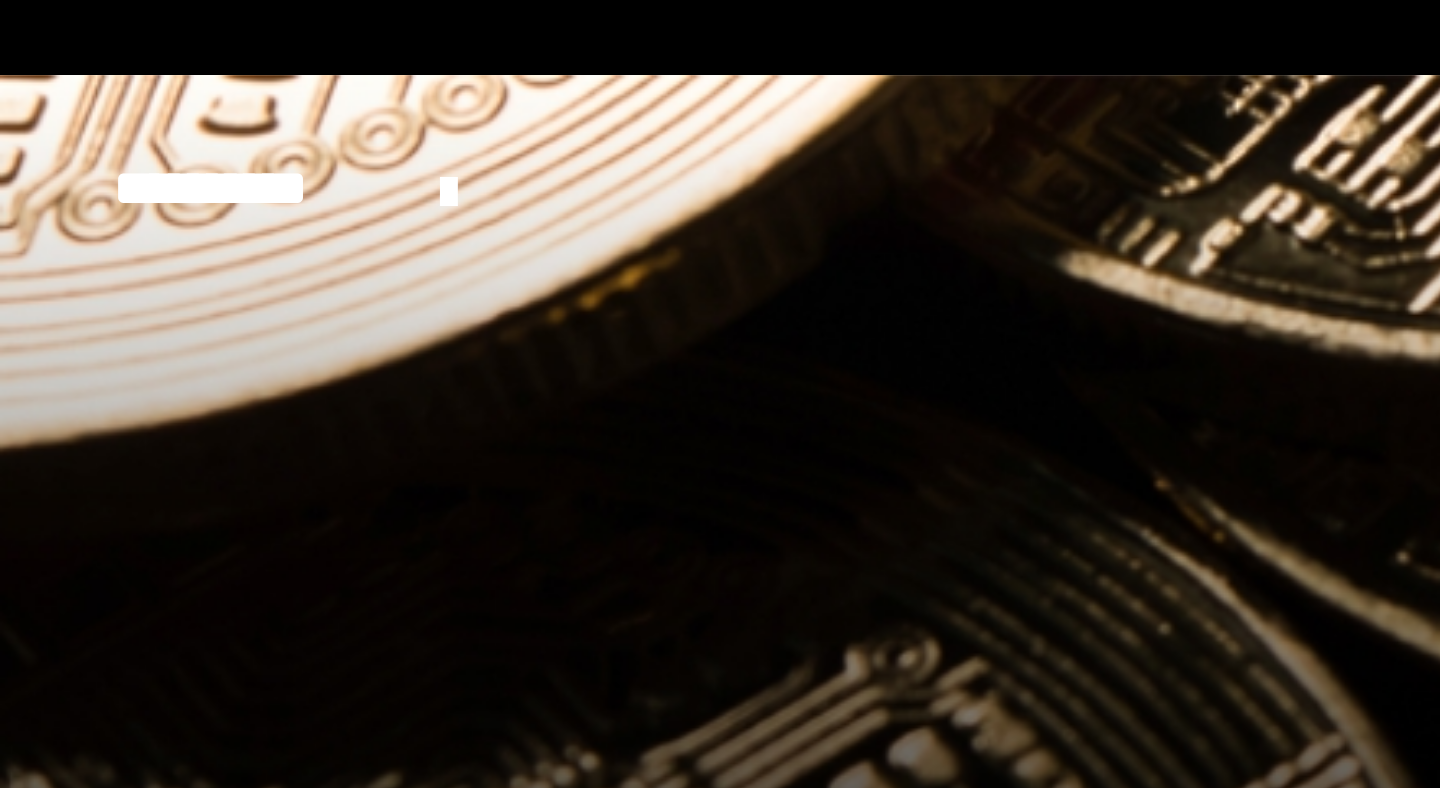 scroll, scrollTop: 0, scrollLeft: 0, axis: both 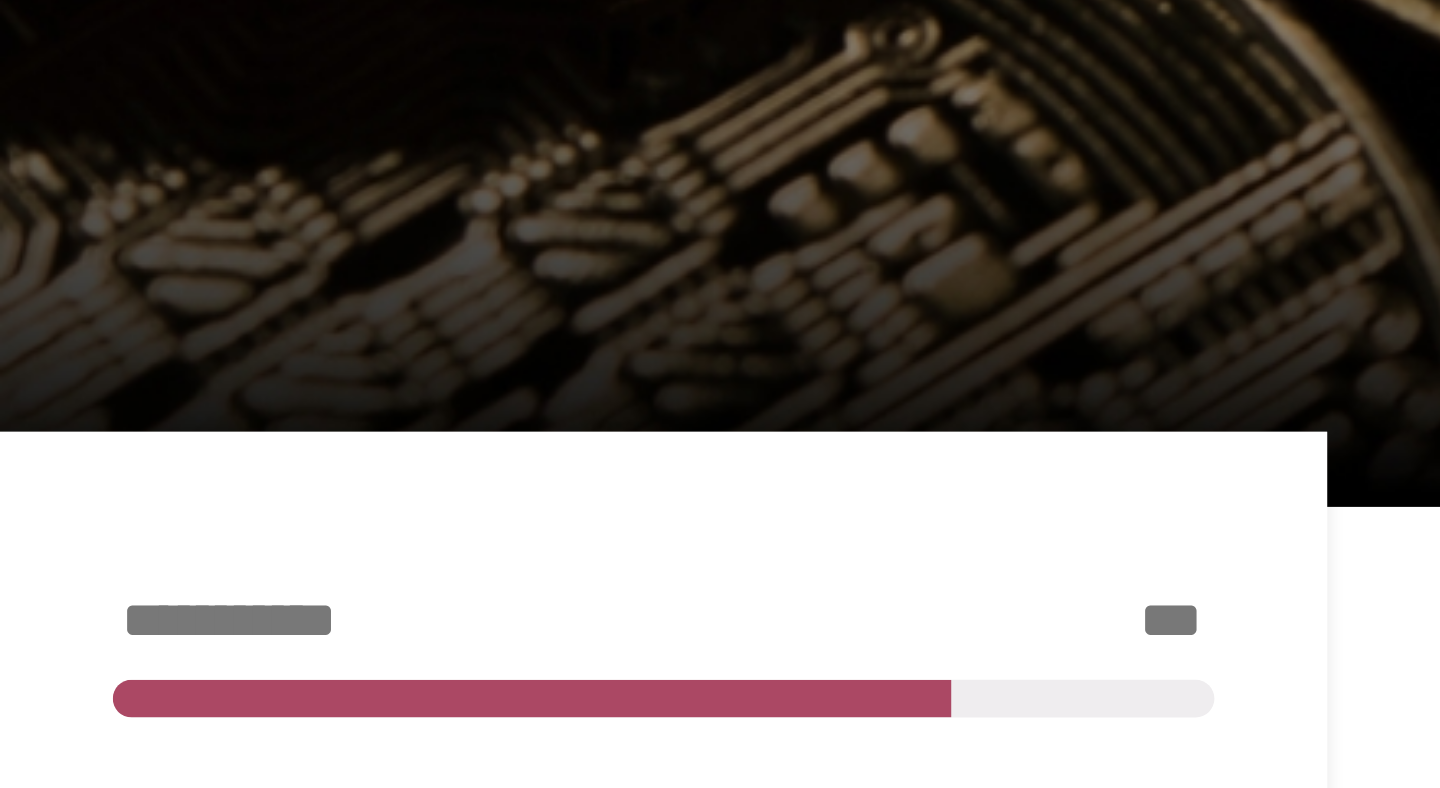 click at bounding box center [720, 231] 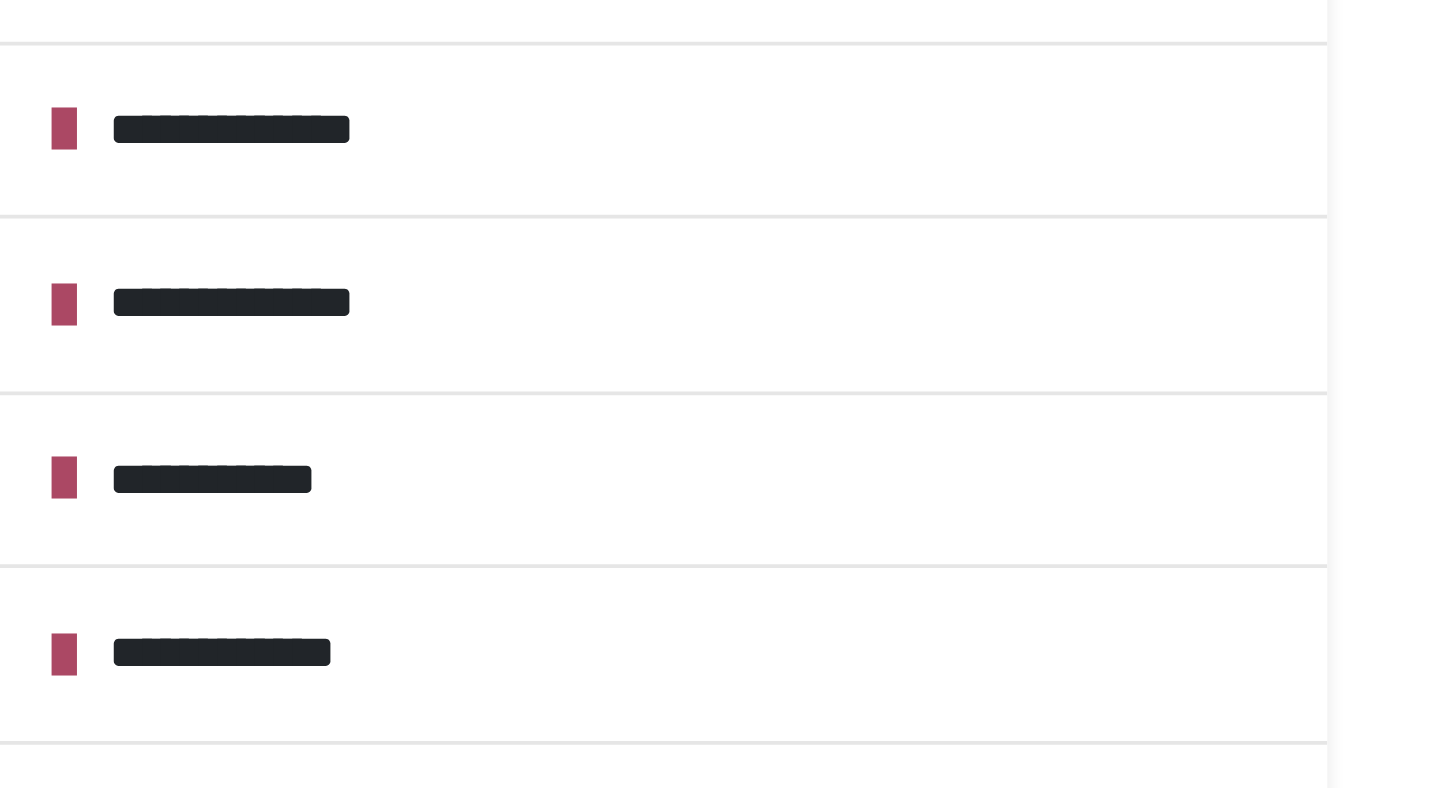 scroll, scrollTop: 105, scrollLeft: 0, axis: vertical 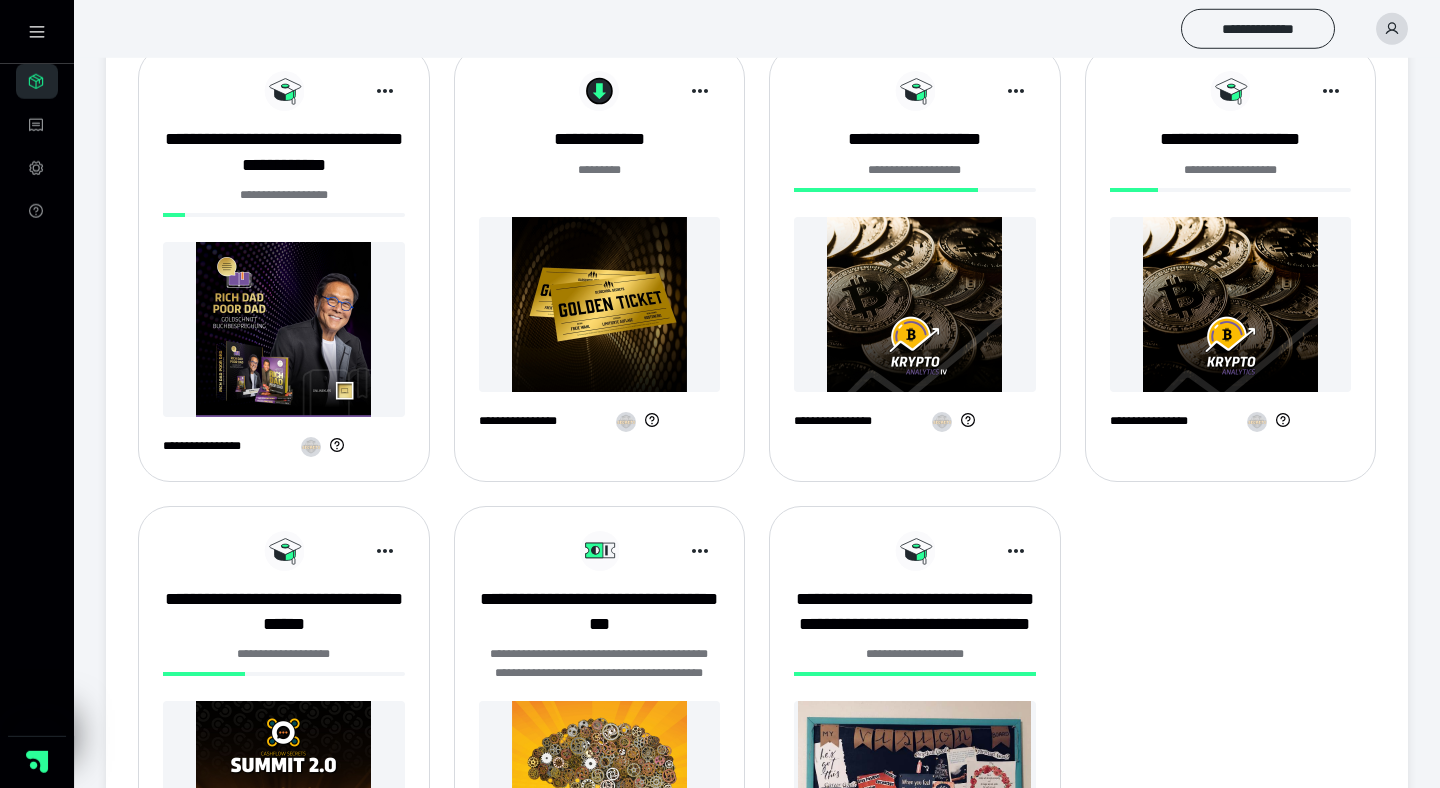 click on "**********" at bounding box center [915, 170] 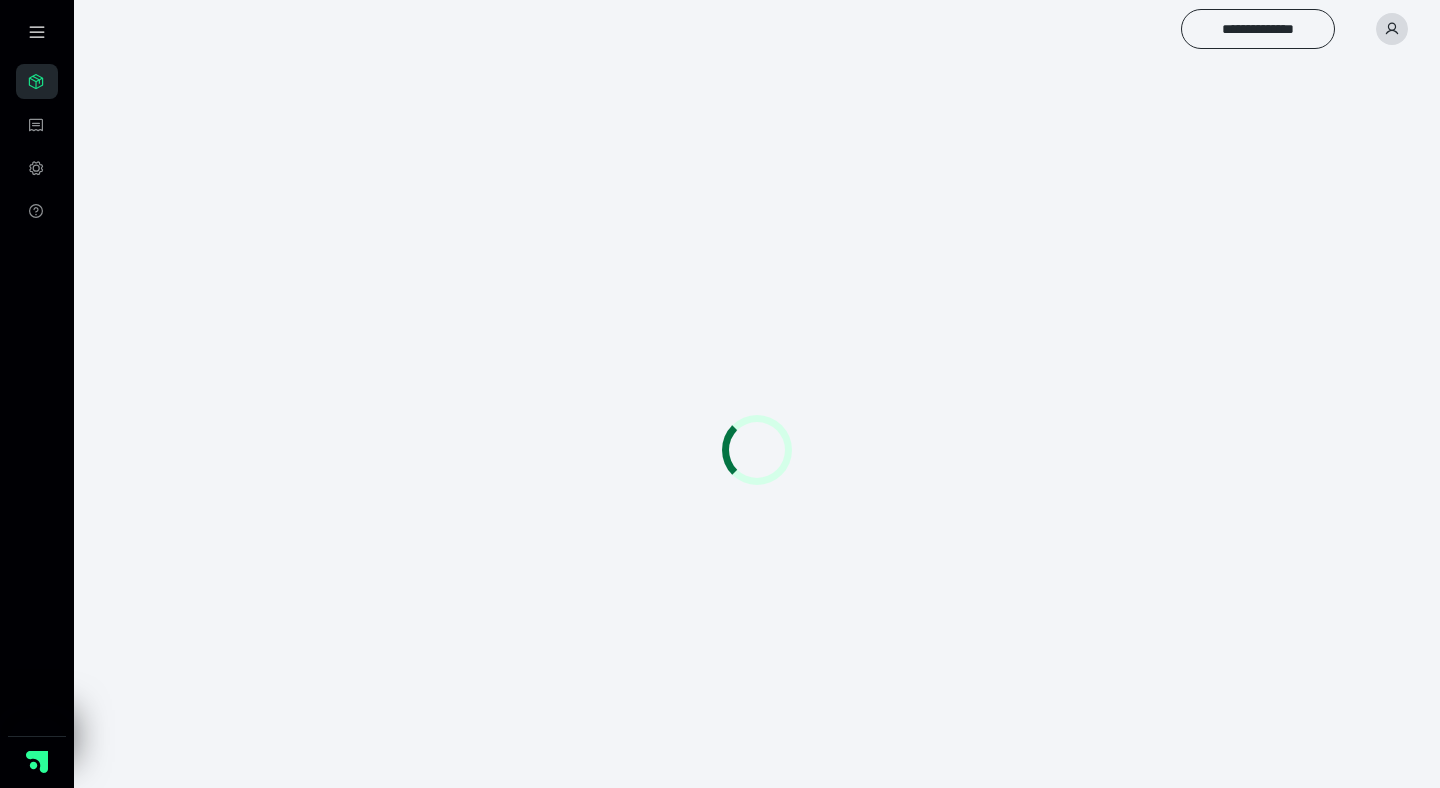 scroll, scrollTop: 0, scrollLeft: 0, axis: both 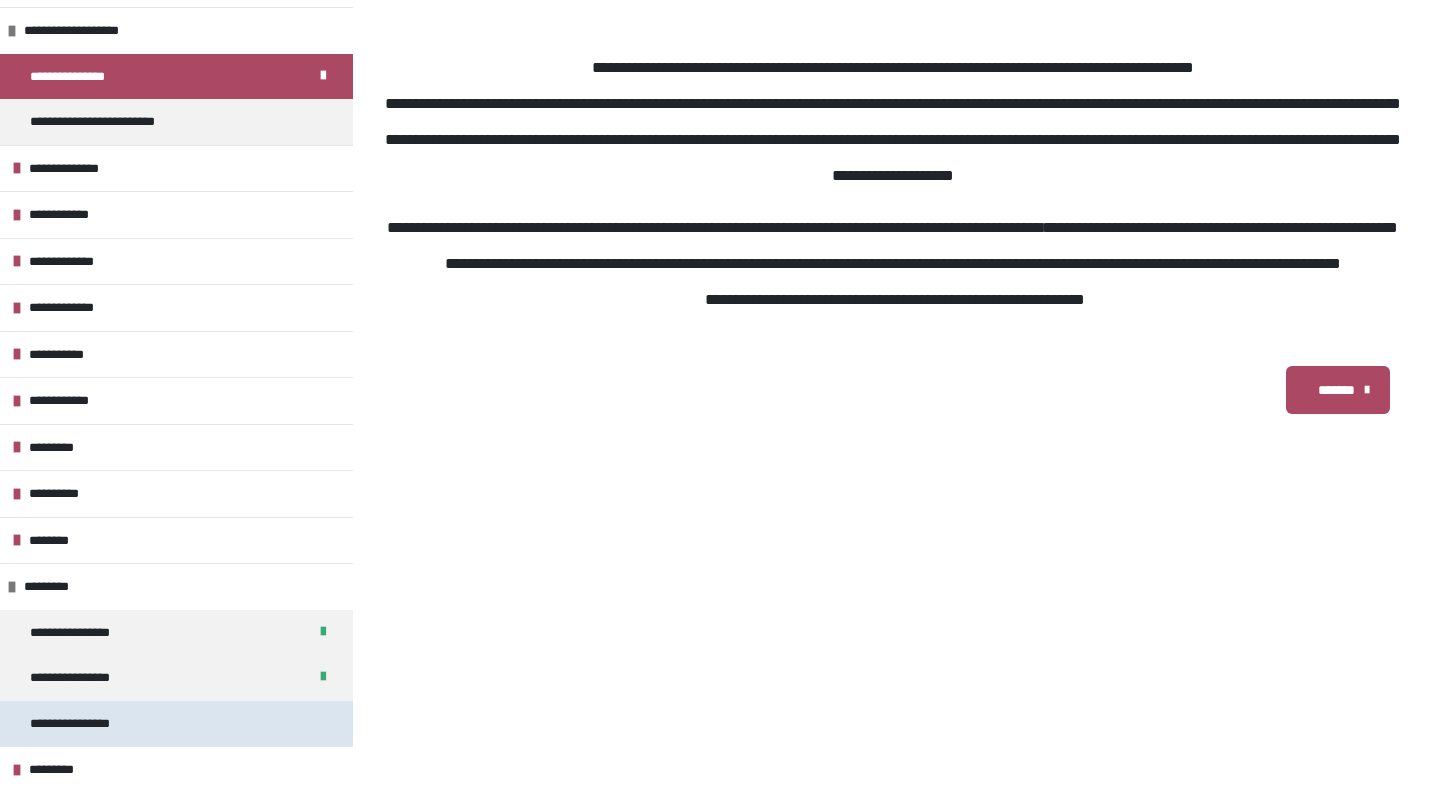 click on "**********" at bounding box center (81, 724) 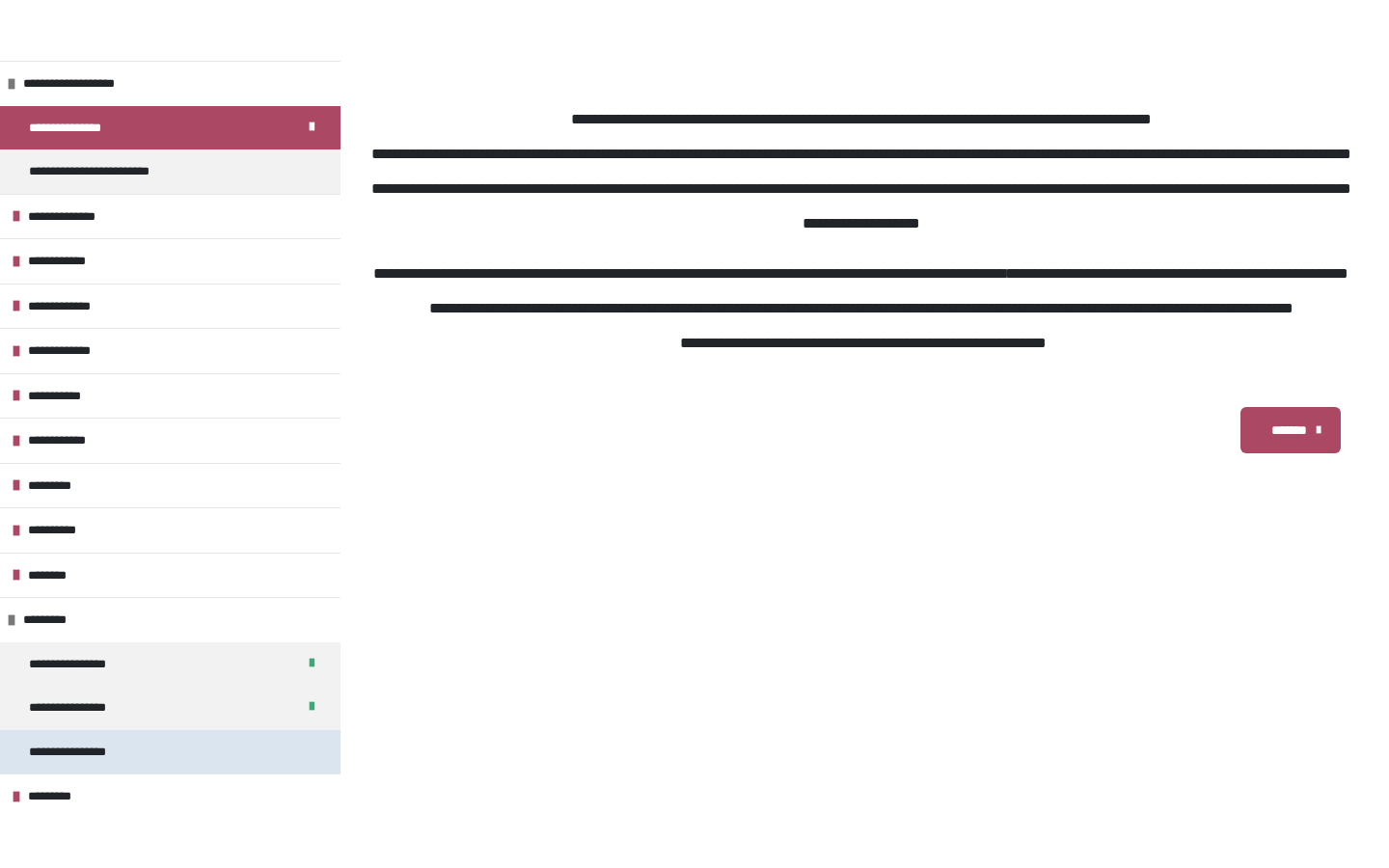 scroll, scrollTop: 348, scrollLeft: 0, axis: vertical 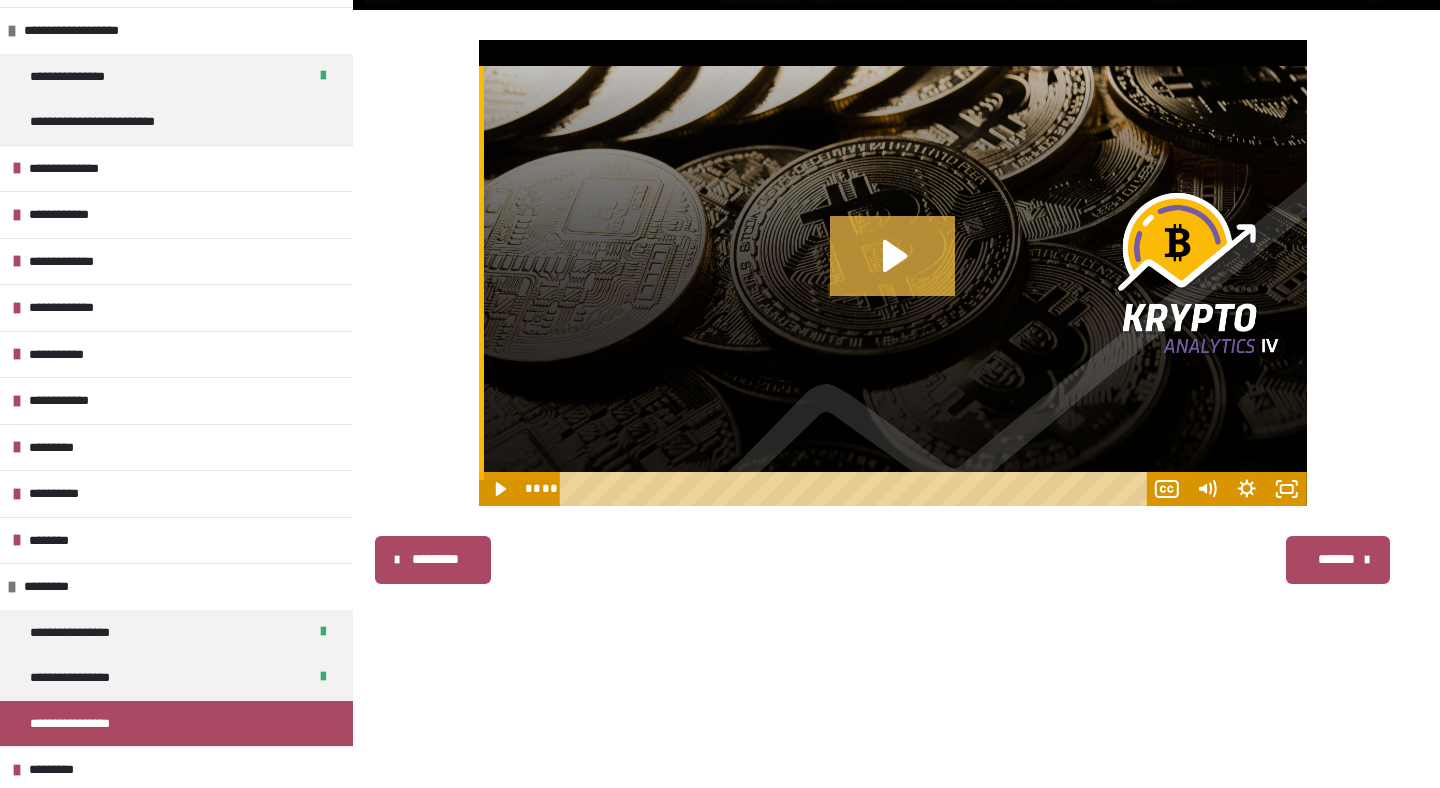 click 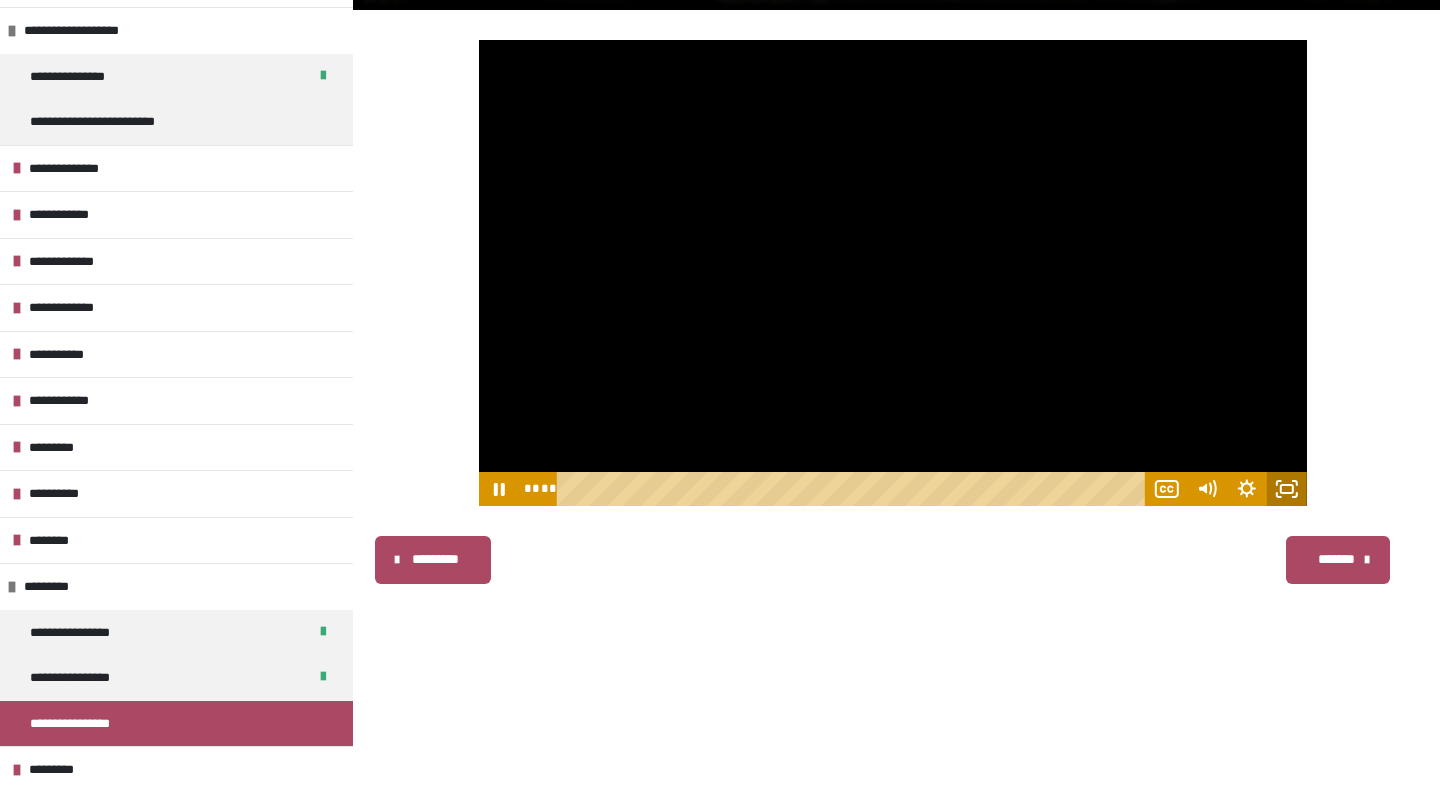 click 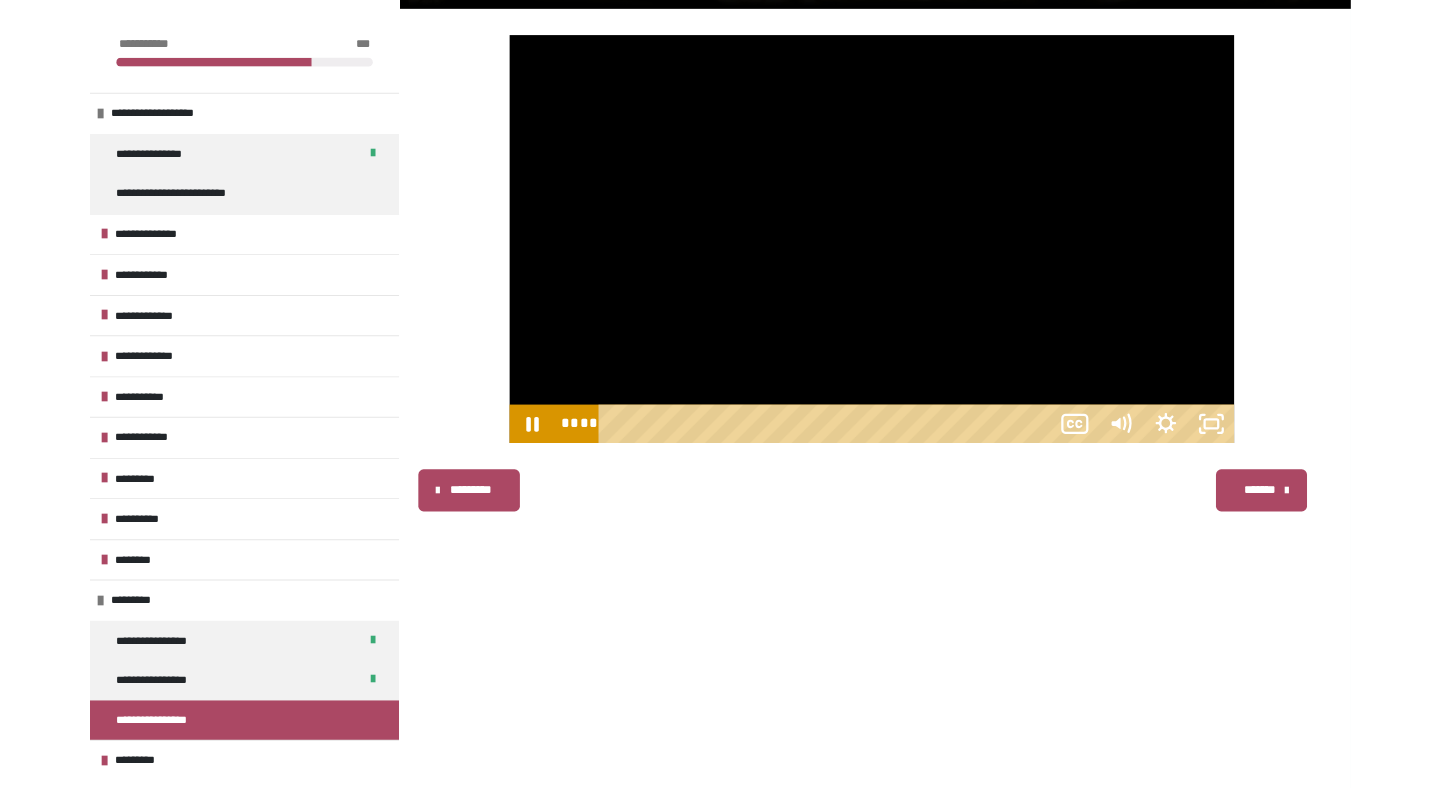 scroll, scrollTop: 0, scrollLeft: 0, axis: both 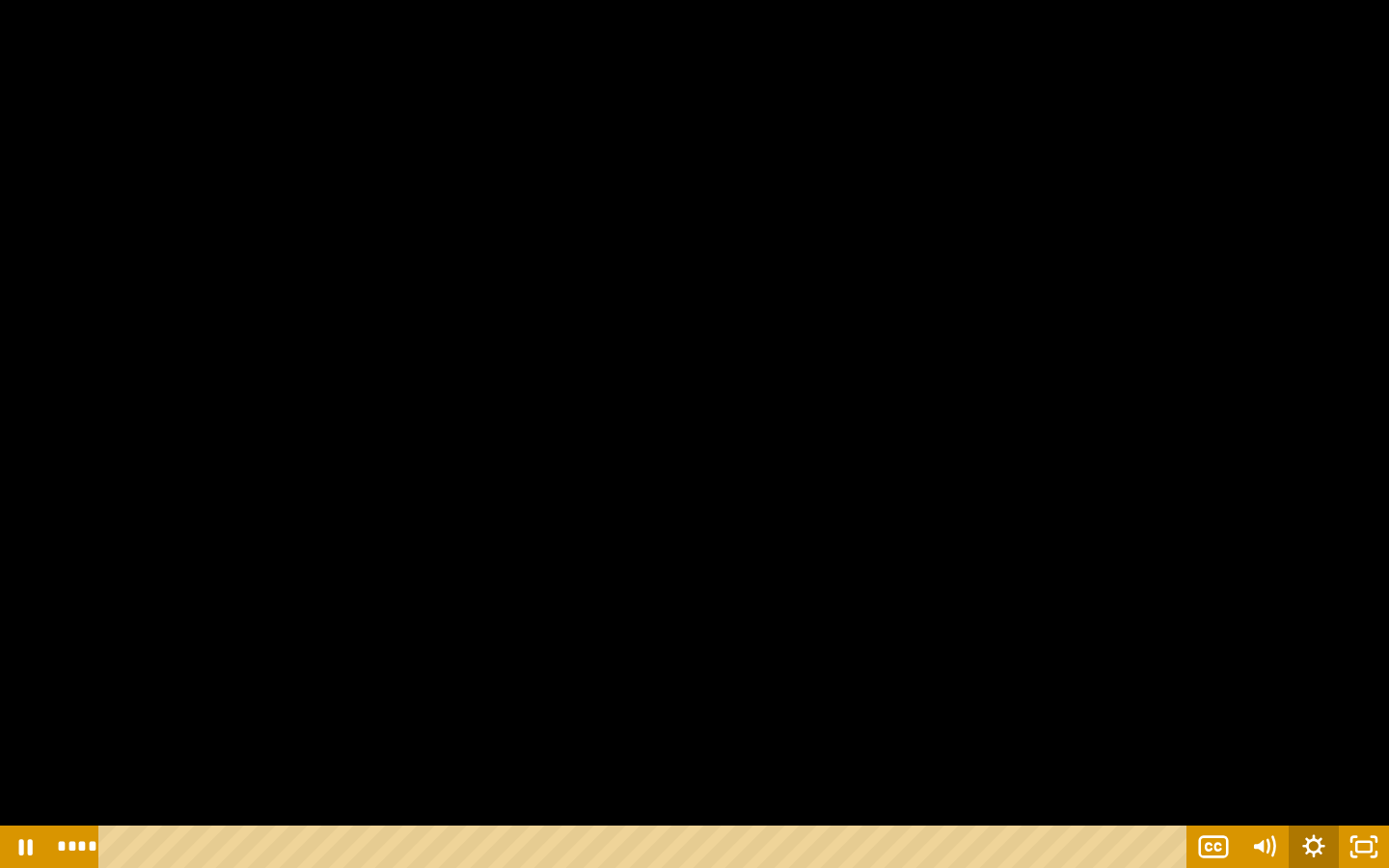 click 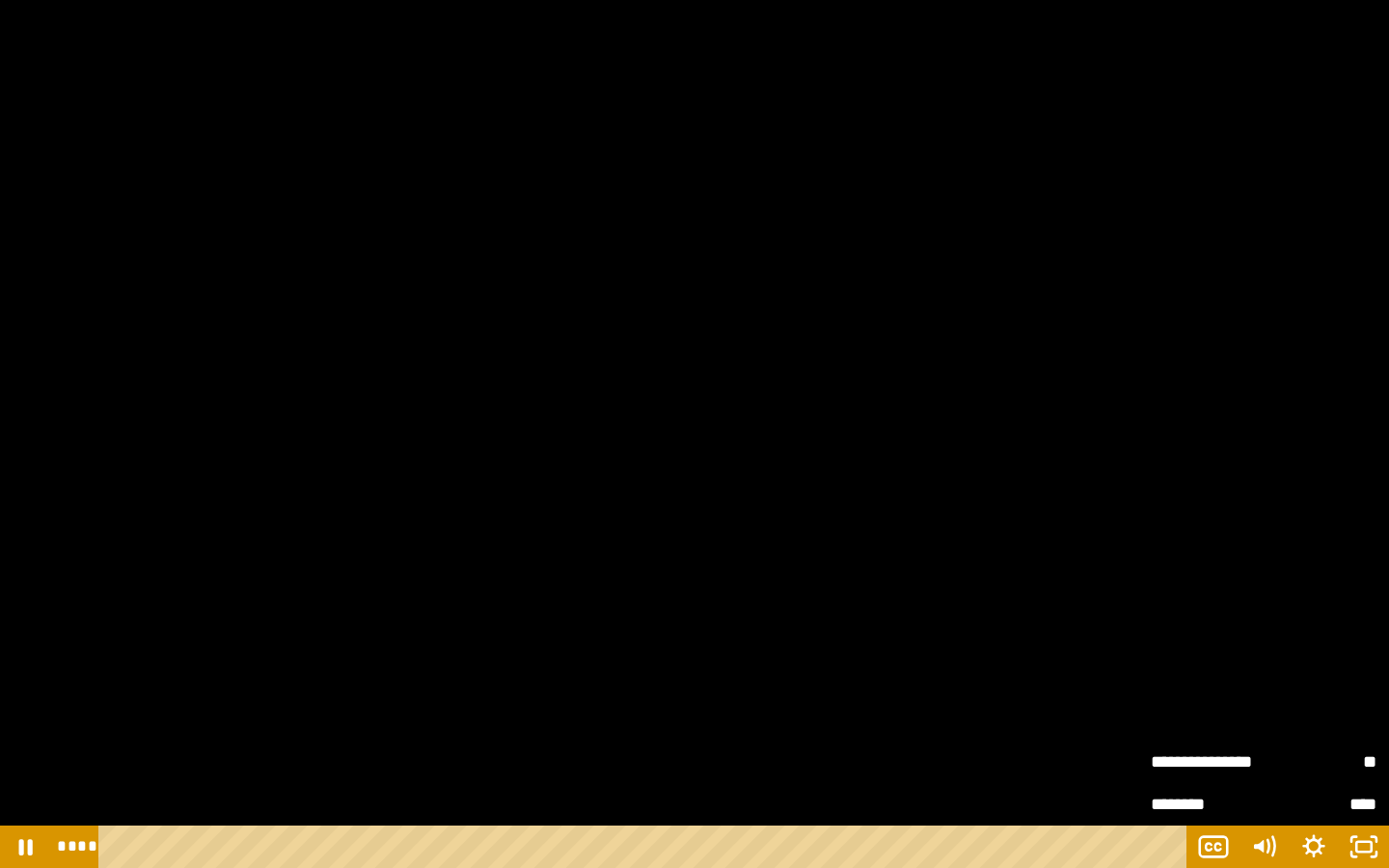 click on "********" at bounding box center (1207, 804) 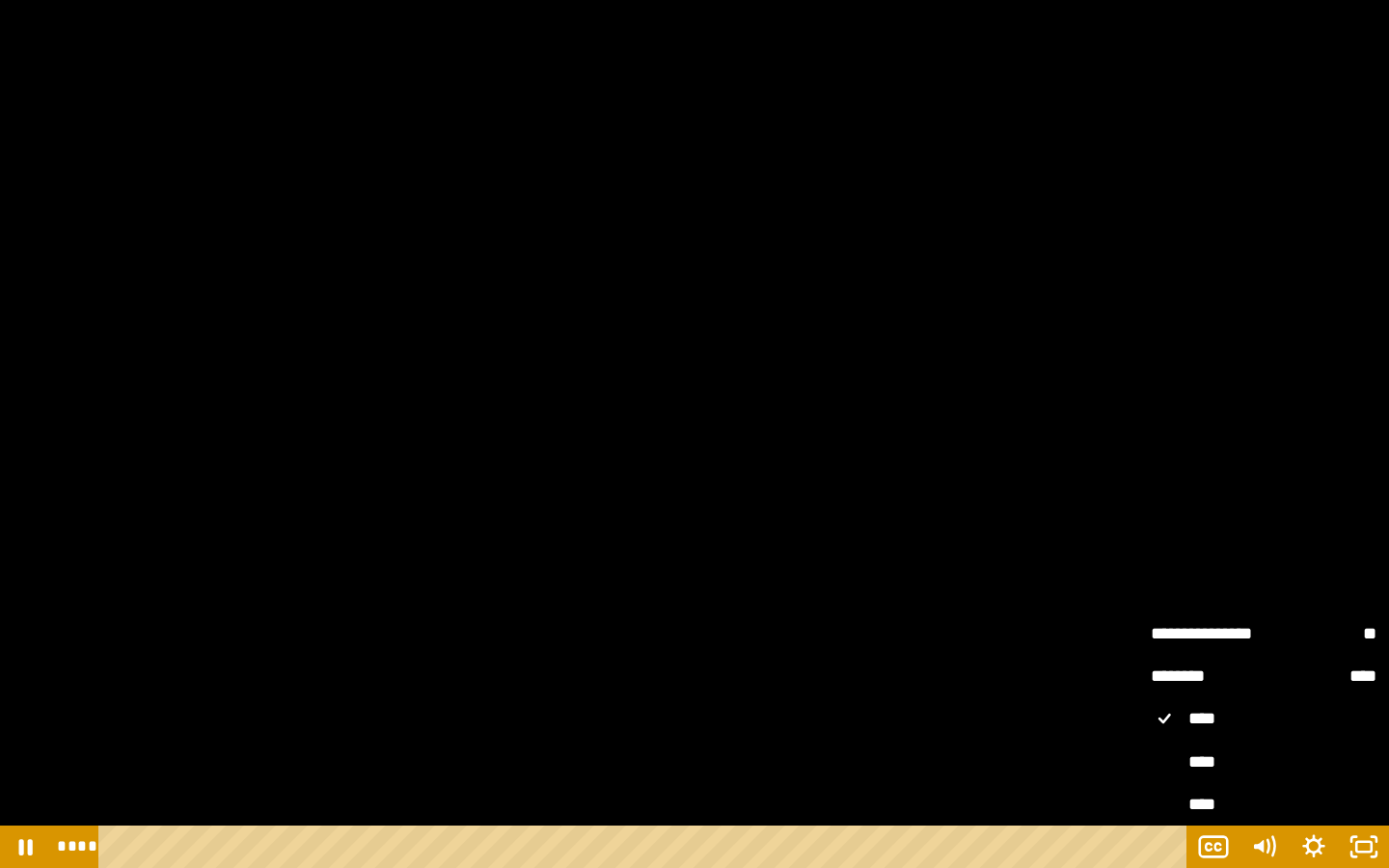 click on "**********" at bounding box center [1207, 634] 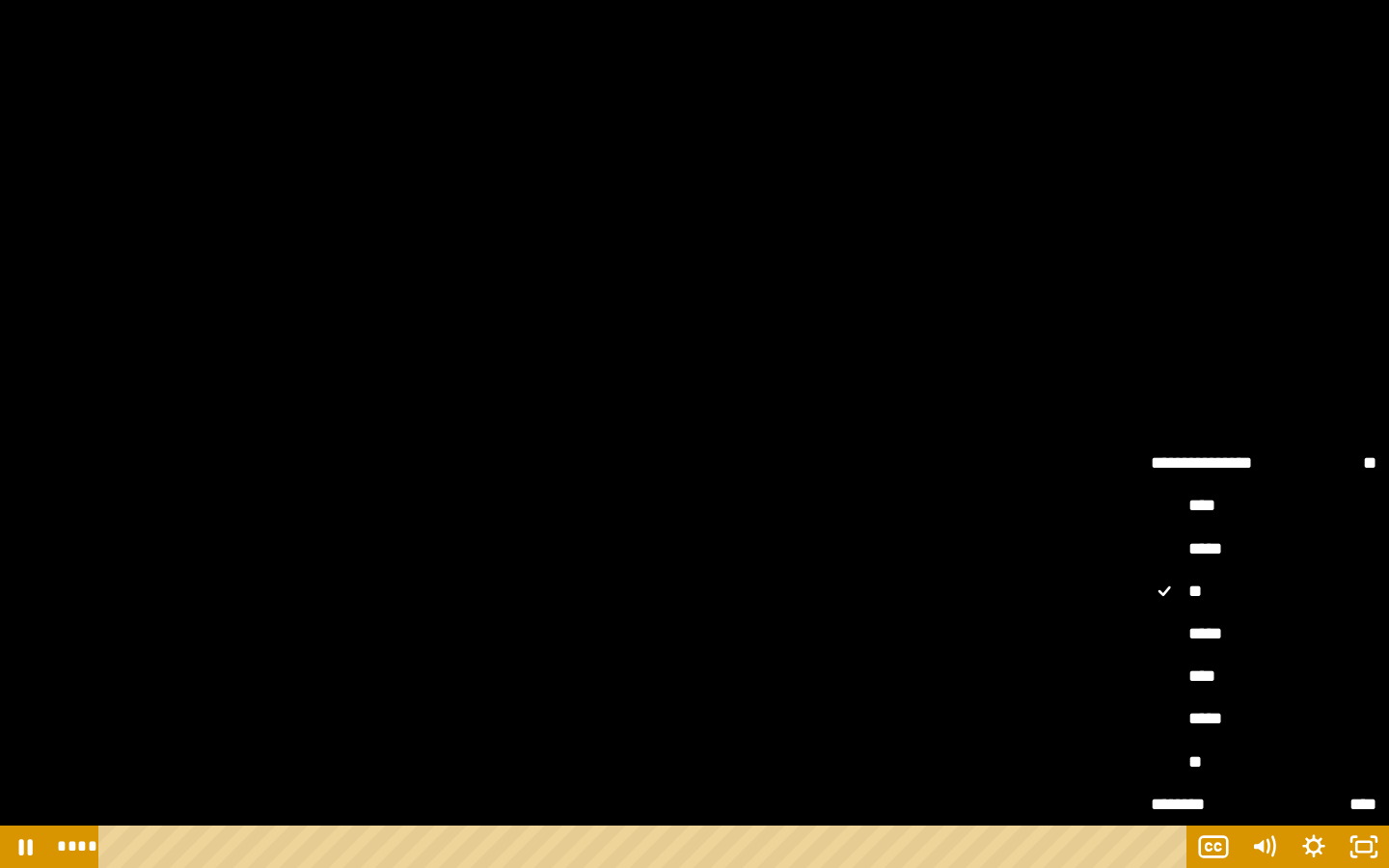 click on "**" at bounding box center [1264, 763] 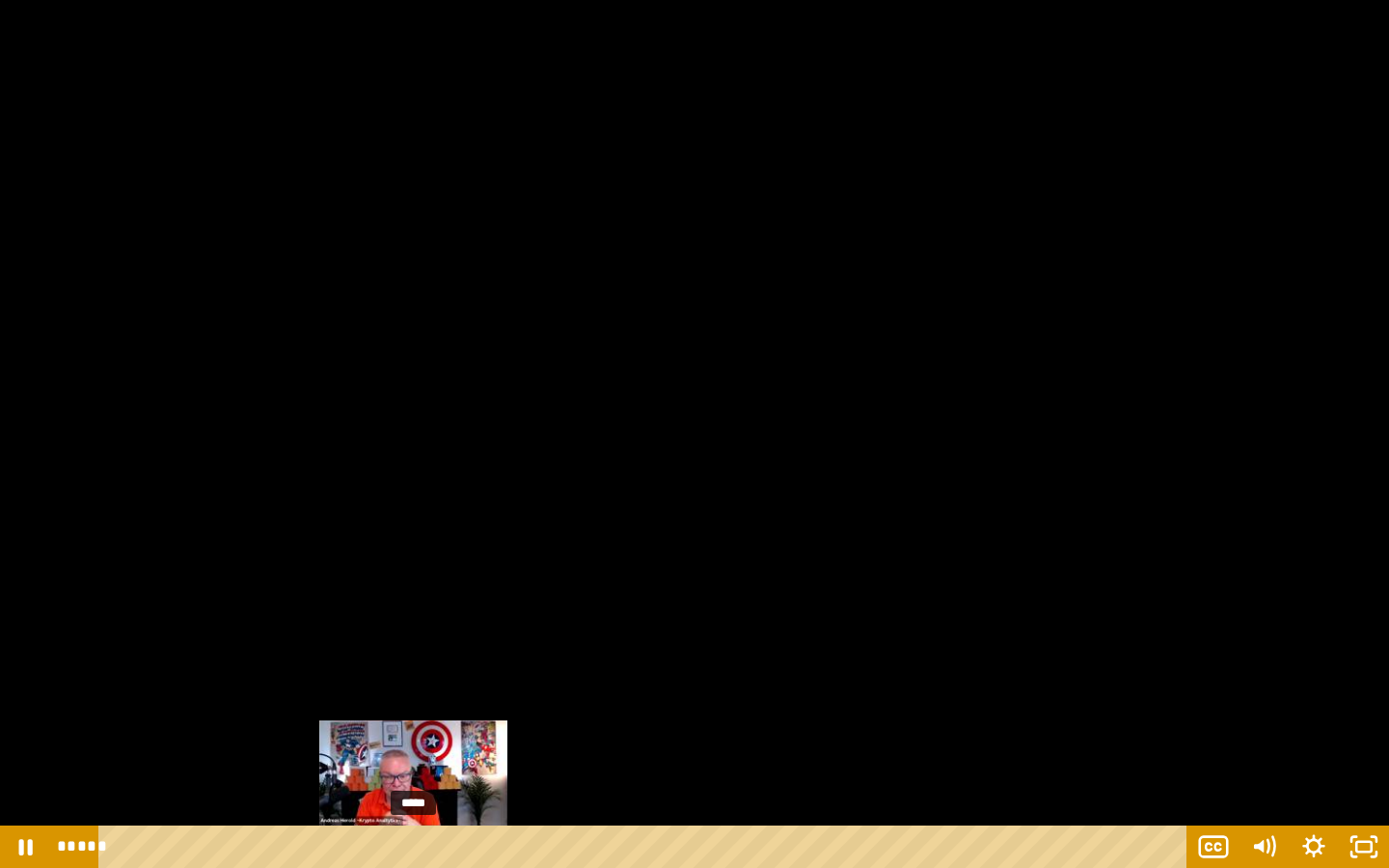 drag, startPoint x: 448, startPoint y: 847, endPoint x: 415, endPoint y: 844, distance: 33.136083 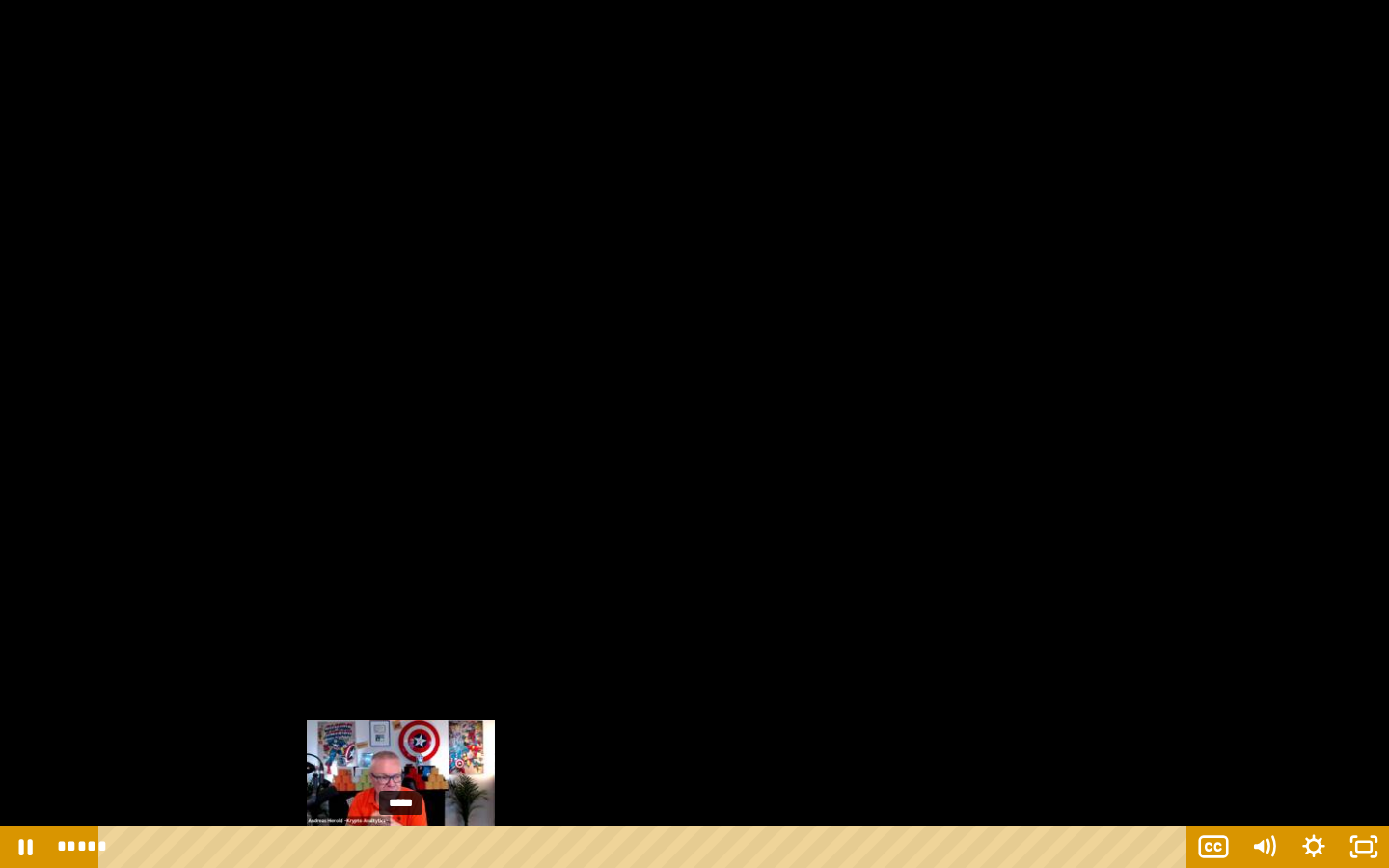 drag, startPoint x: 418, startPoint y: 845, endPoint x: 401, endPoint y: 844, distance: 17.029386 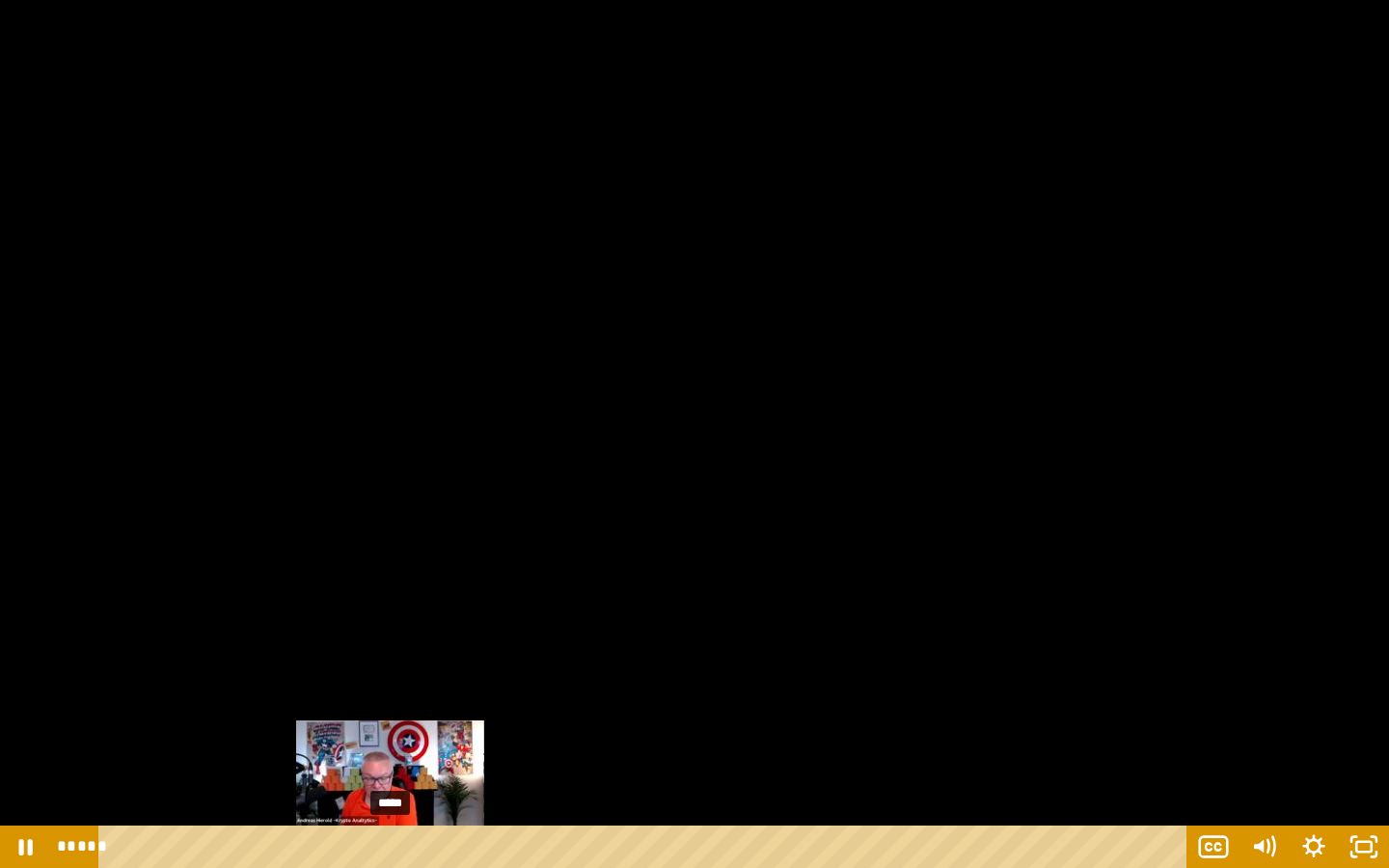 drag, startPoint x: 413, startPoint y: 843, endPoint x: 391, endPoint y: 843, distance: 22 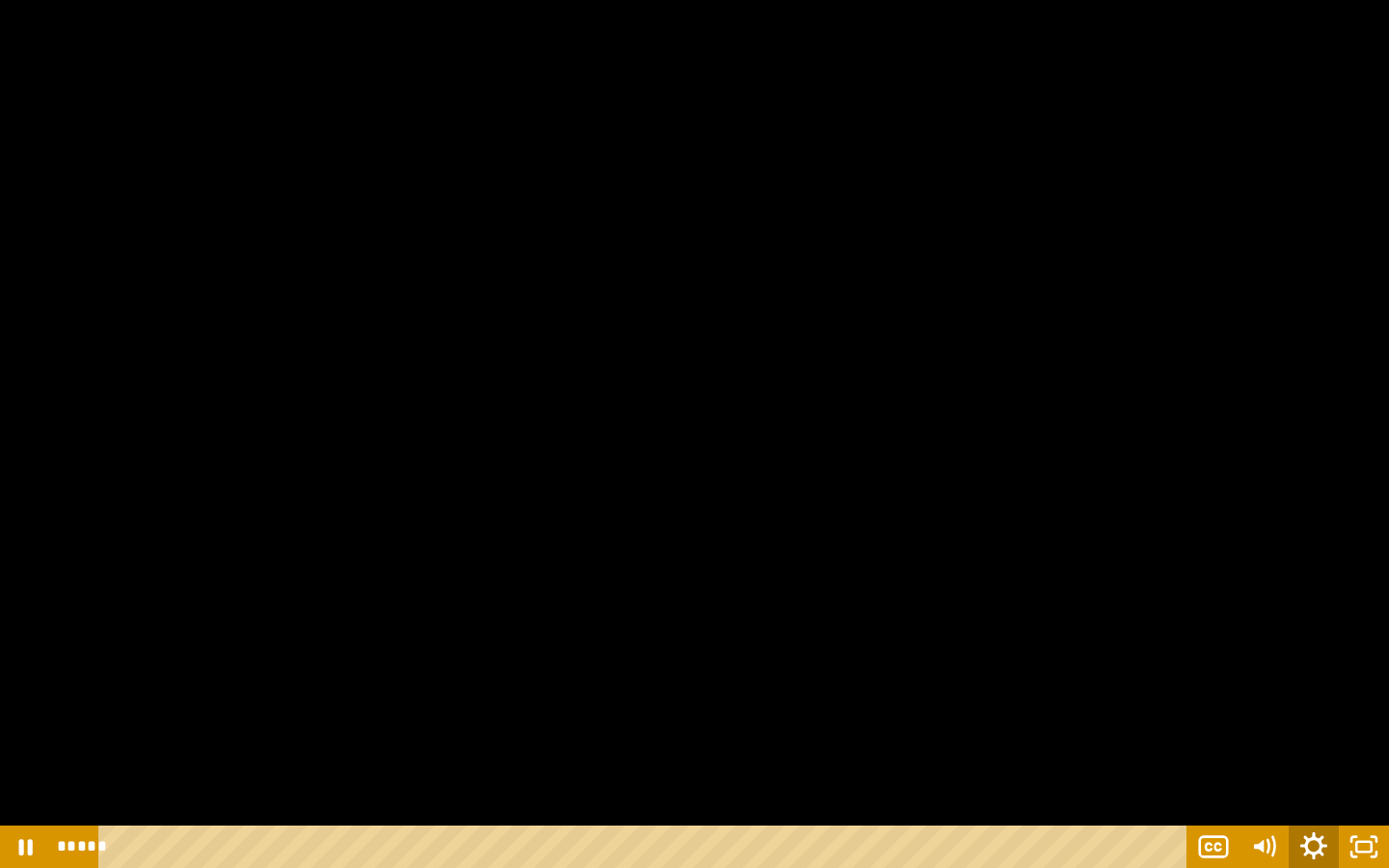 click 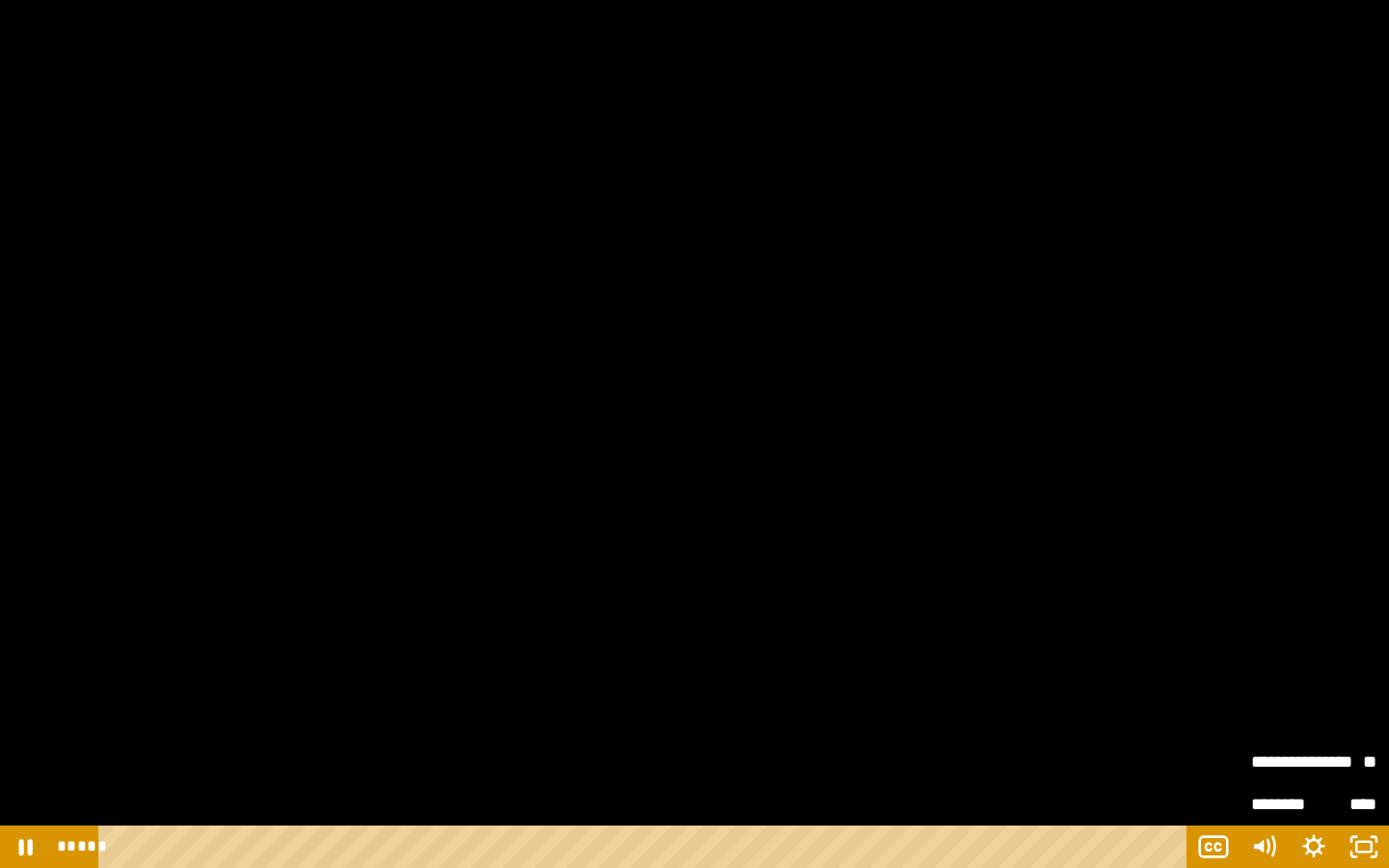 click on "**" at bounding box center (1345, 762) 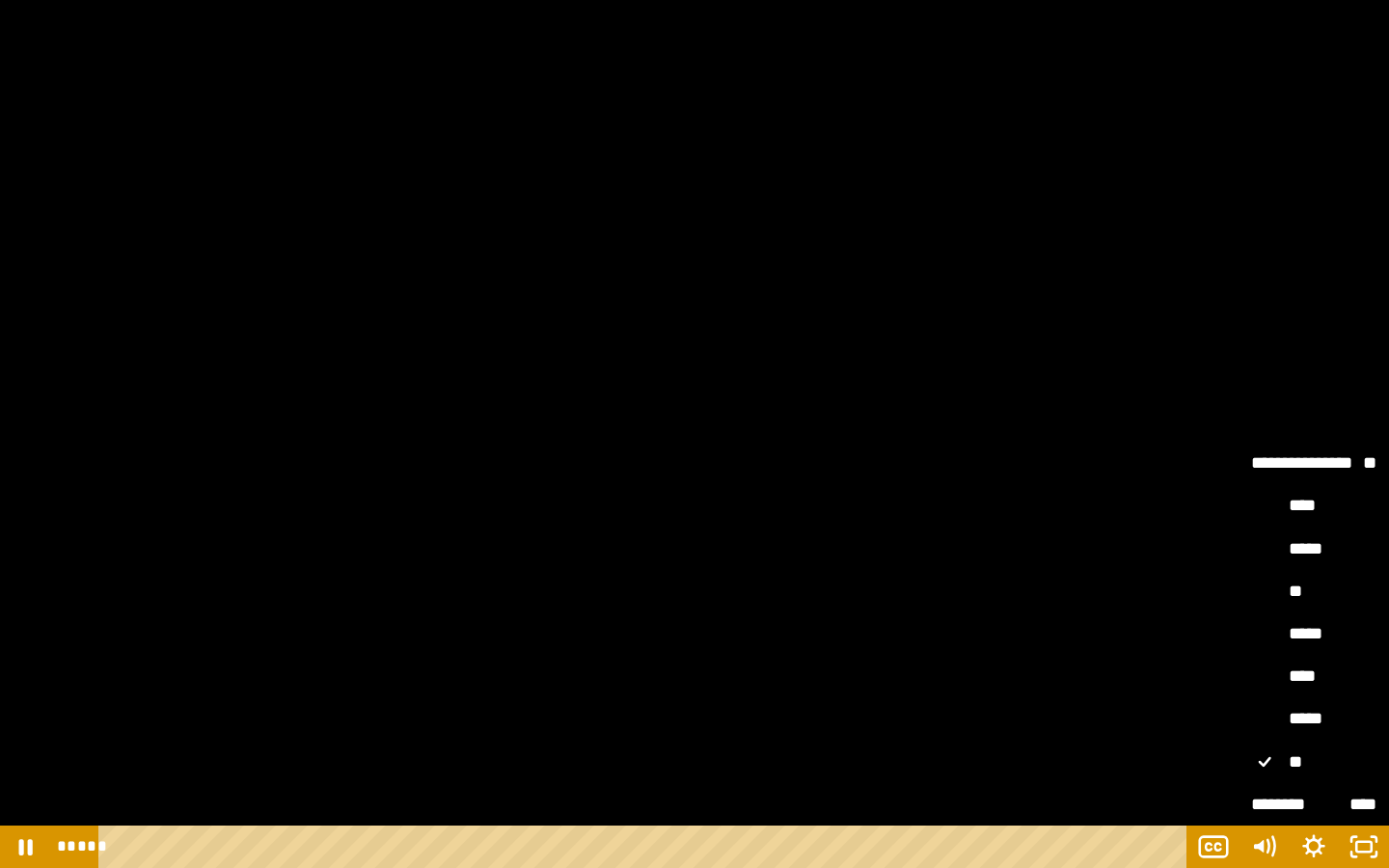 click on "**" at bounding box center [1314, 592] 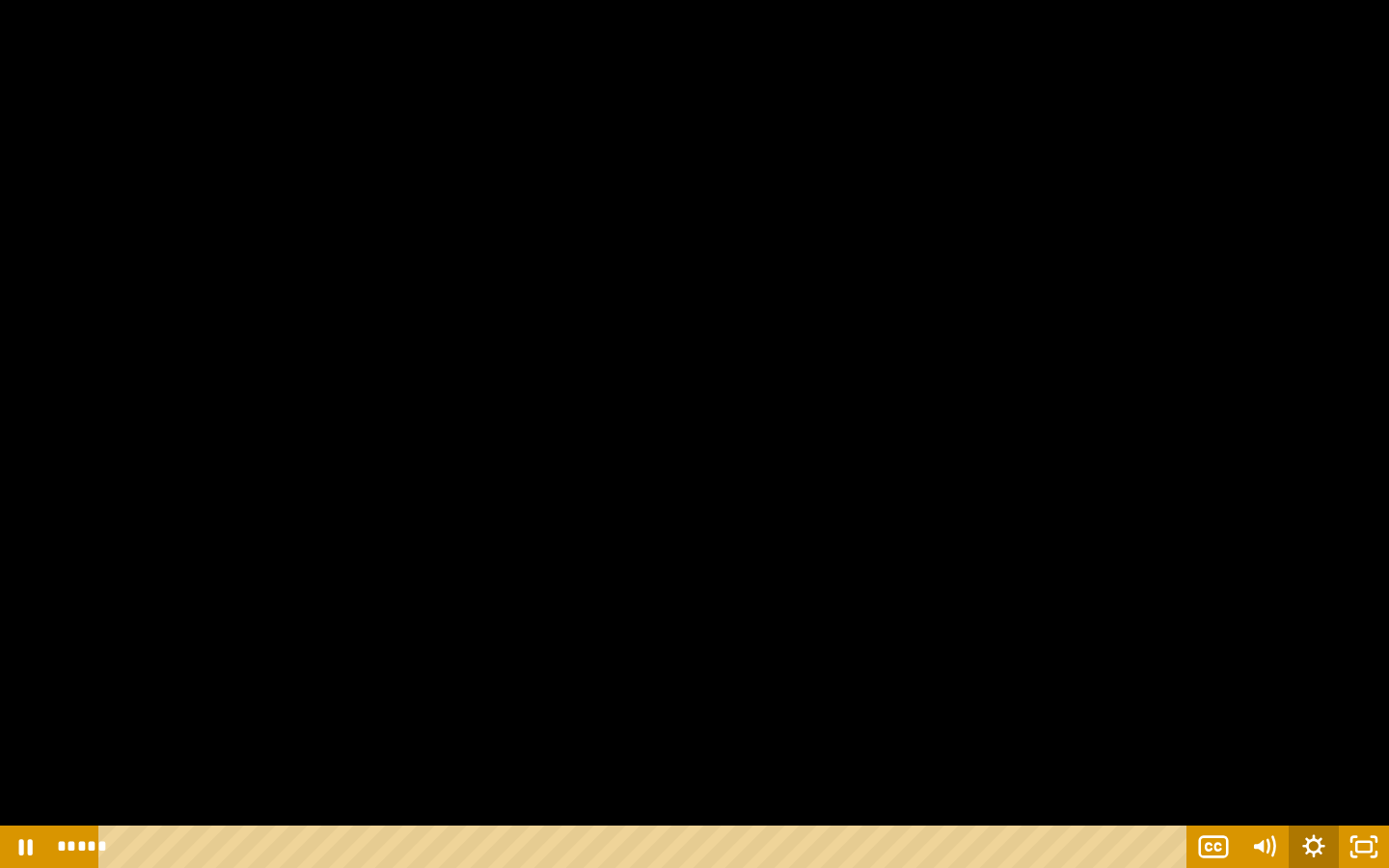 click 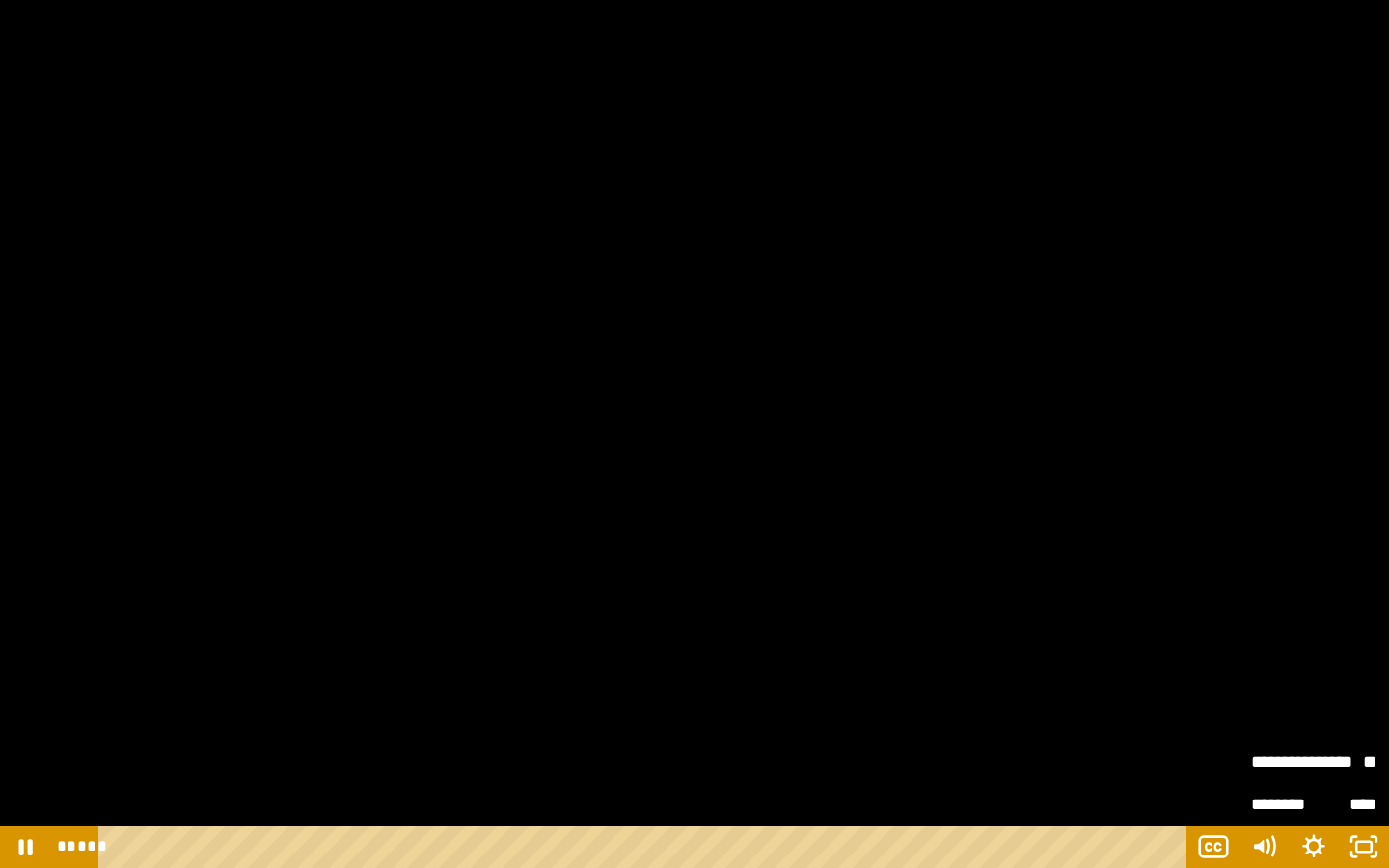 click on "**" at bounding box center (1345, 762) 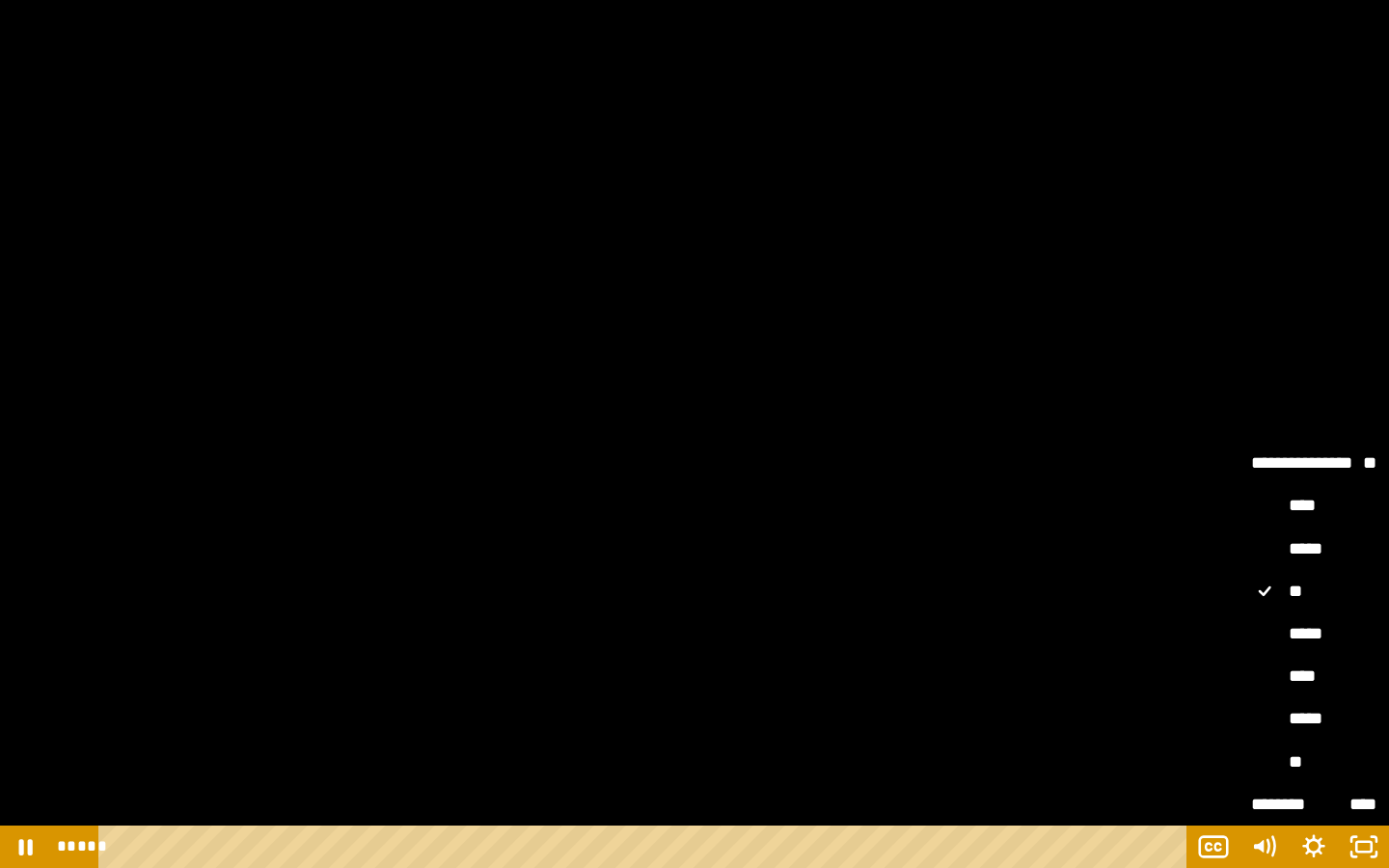 click on "**" at bounding box center [1314, 763] 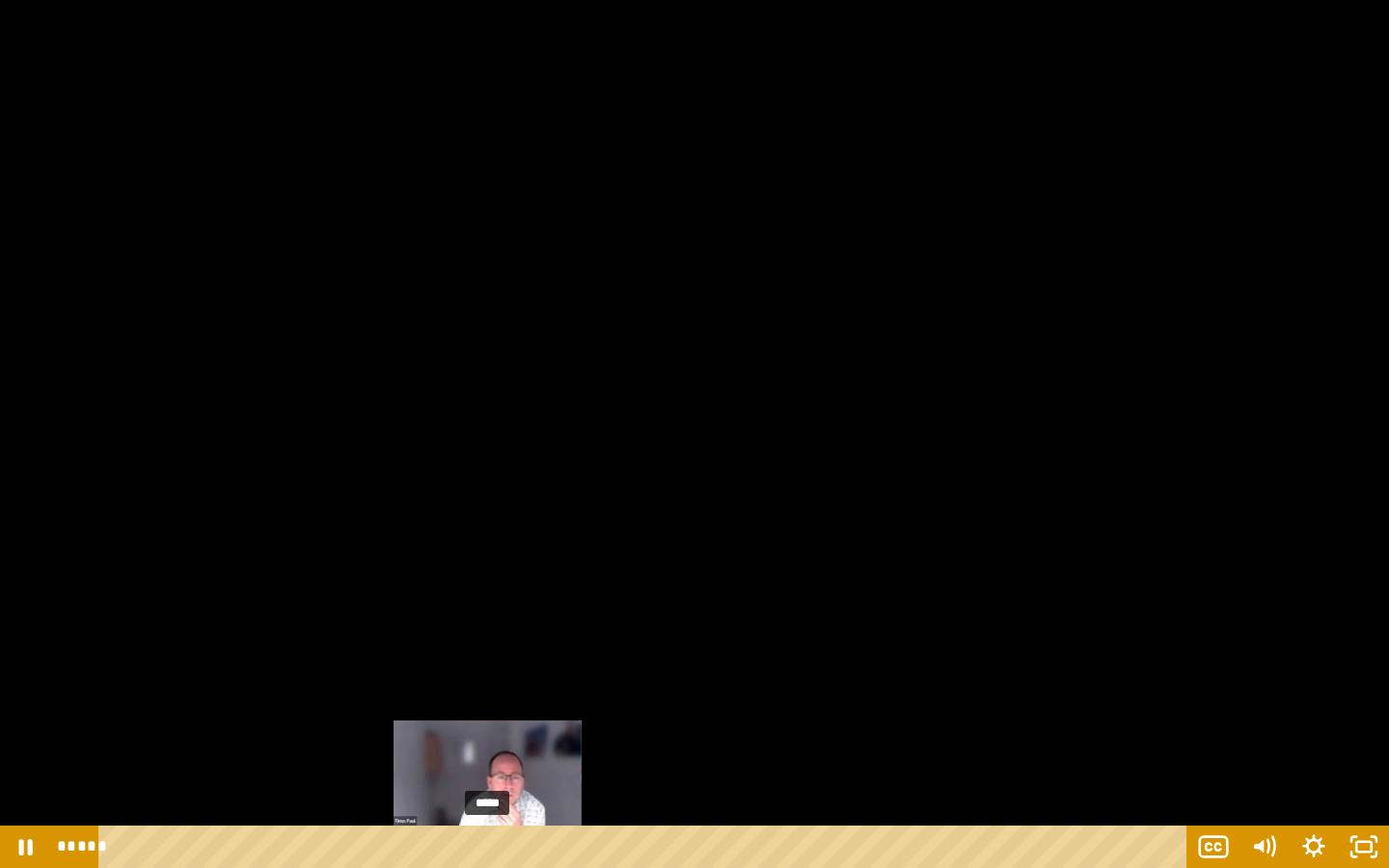 drag, startPoint x: 886, startPoint y: 846, endPoint x: 487, endPoint y: 826, distance: 399.50094 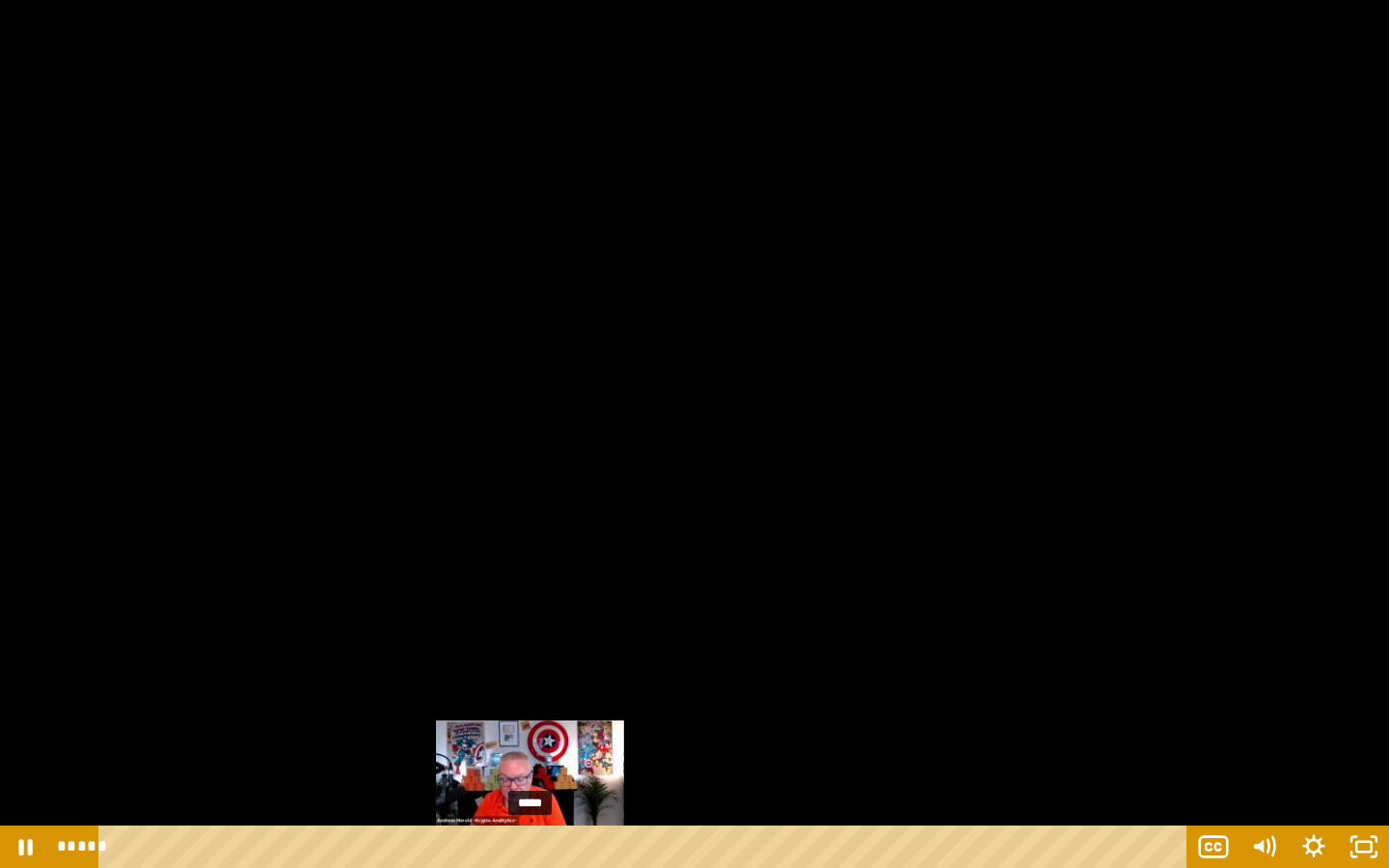 click at bounding box center (530, 847) 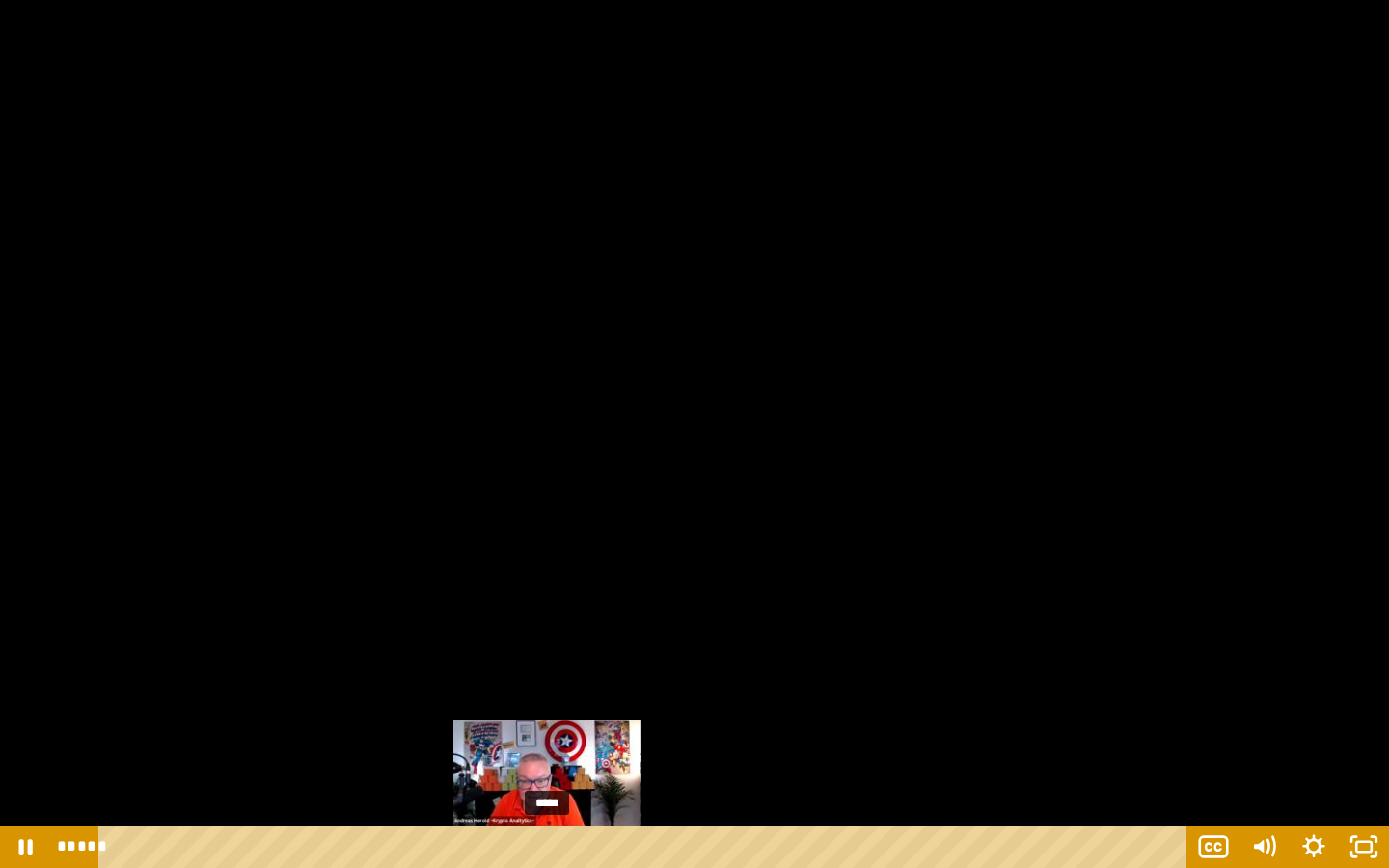 drag, startPoint x: 489, startPoint y: 845, endPoint x: 548, endPoint y: 846, distance: 59.008474 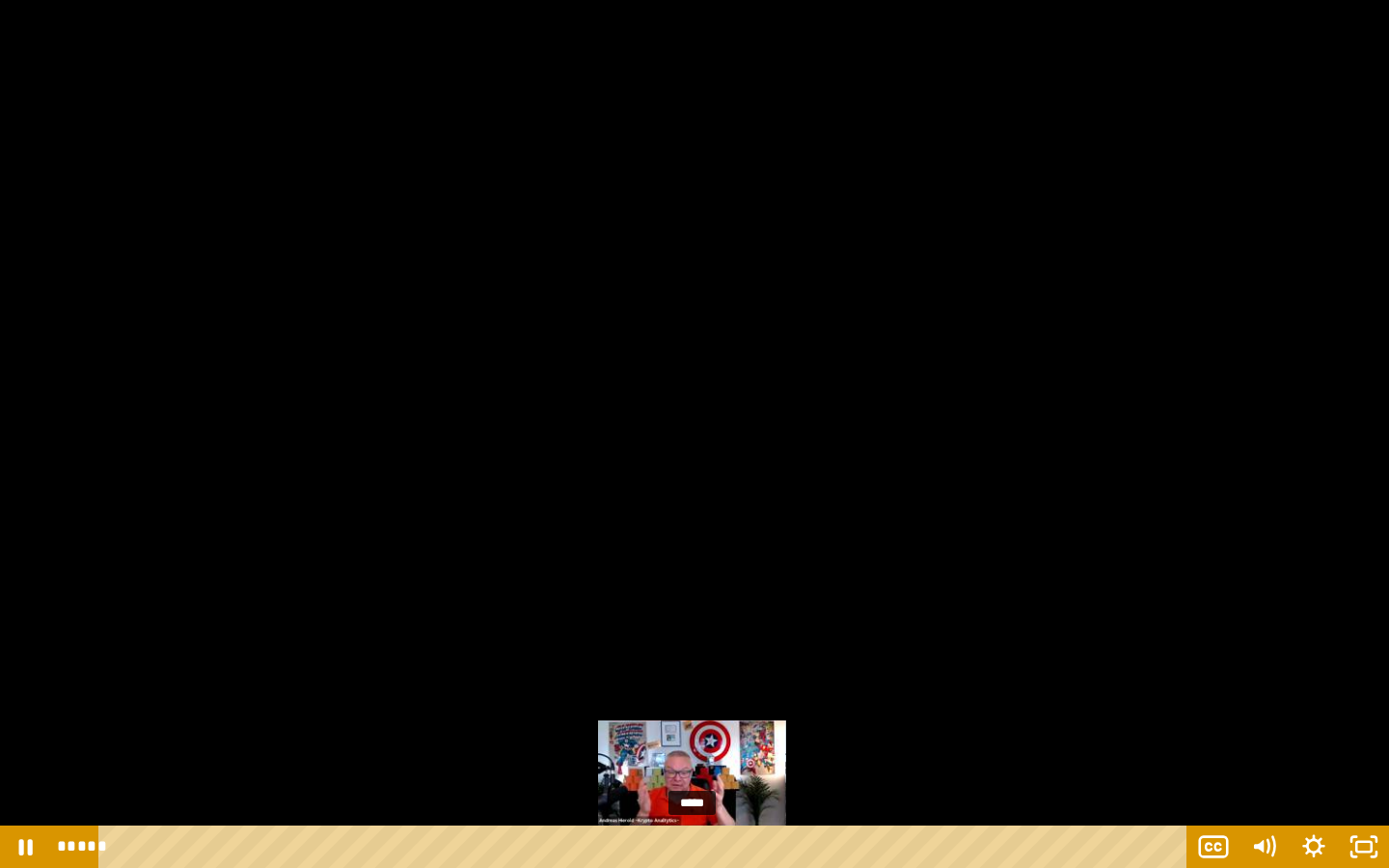 click on "*****" at bounding box center (646, 847) 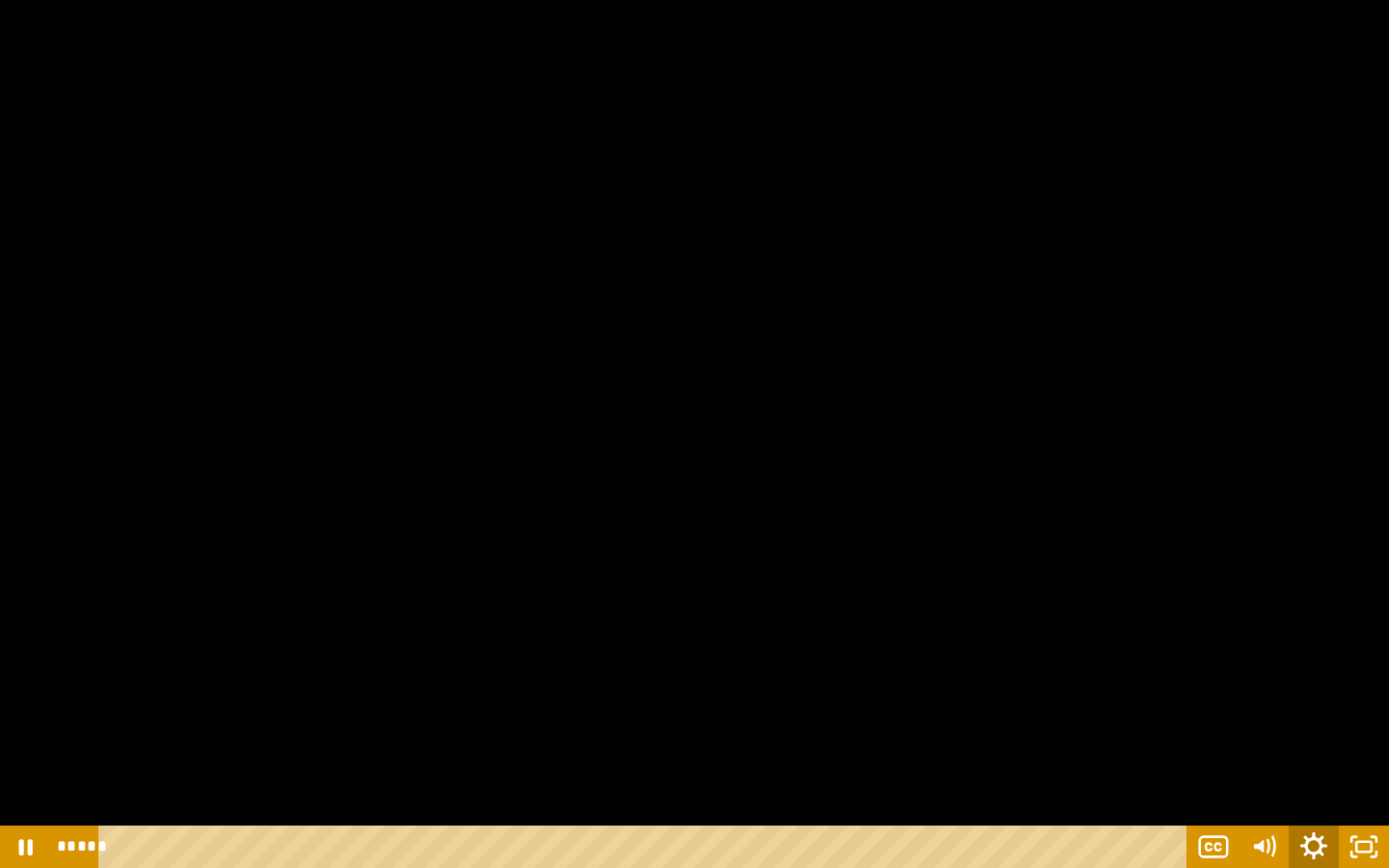 click 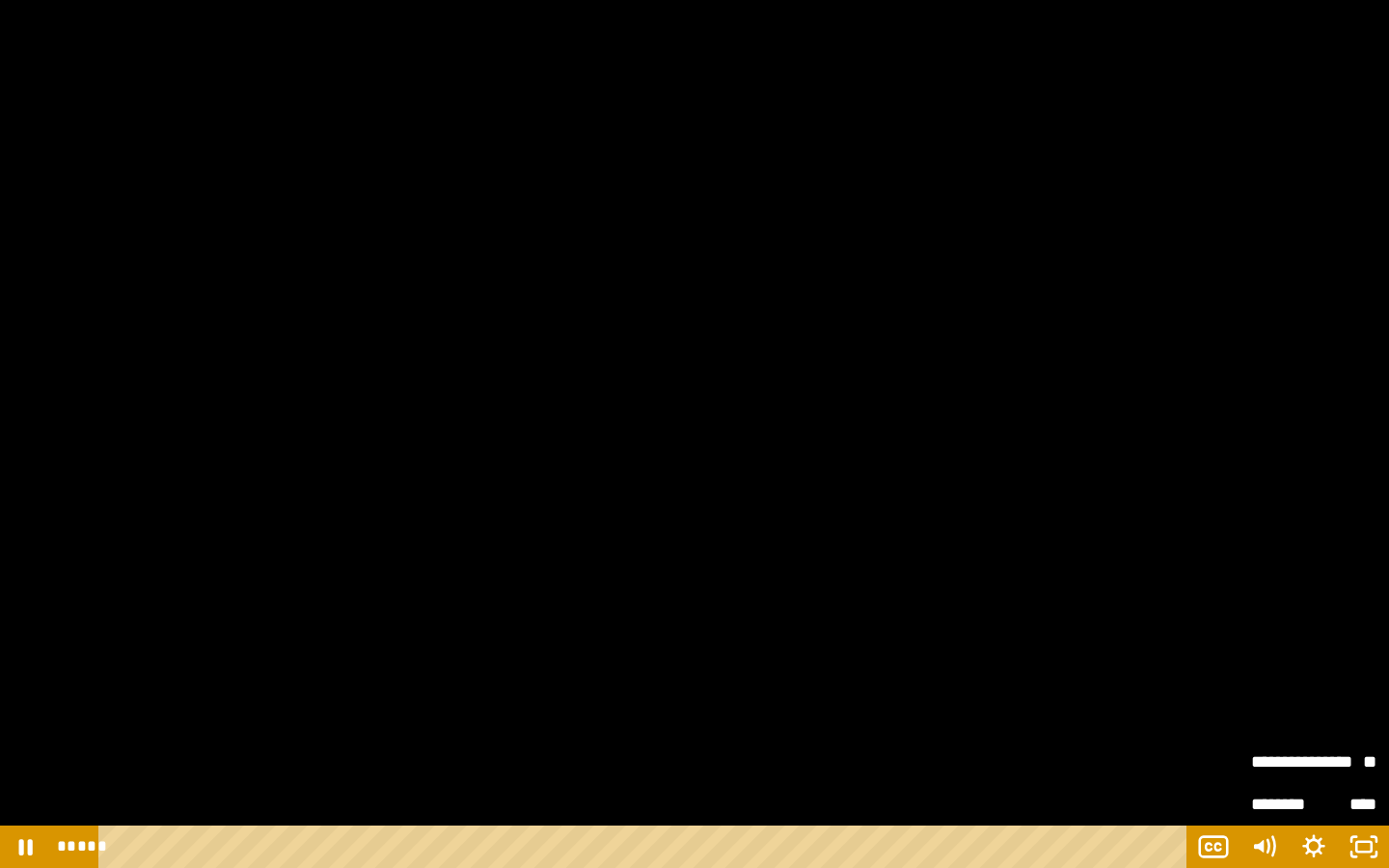 click on "**" at bounding box center (1345, 762) 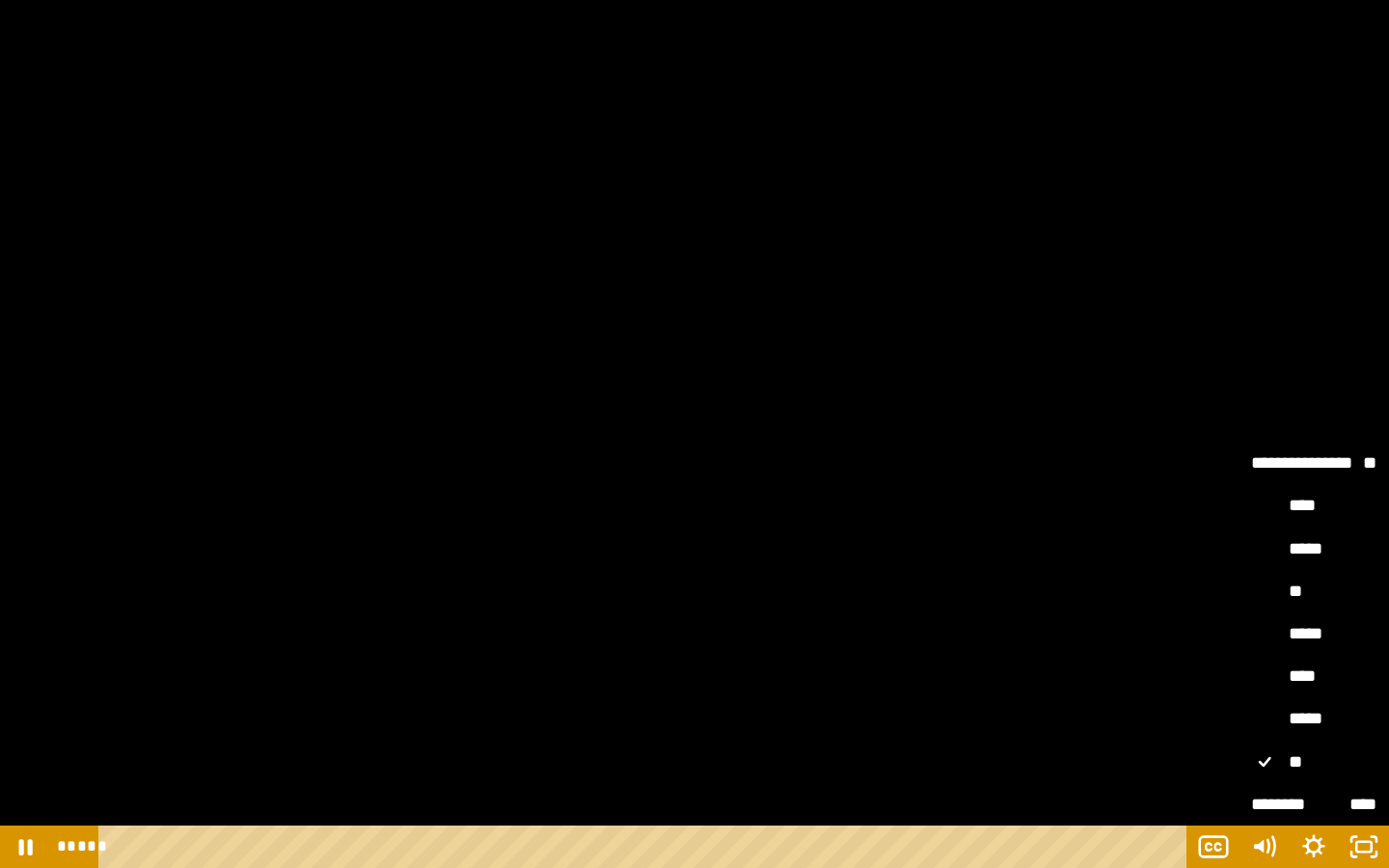 click on "**" at bounding box center (1314, 592) 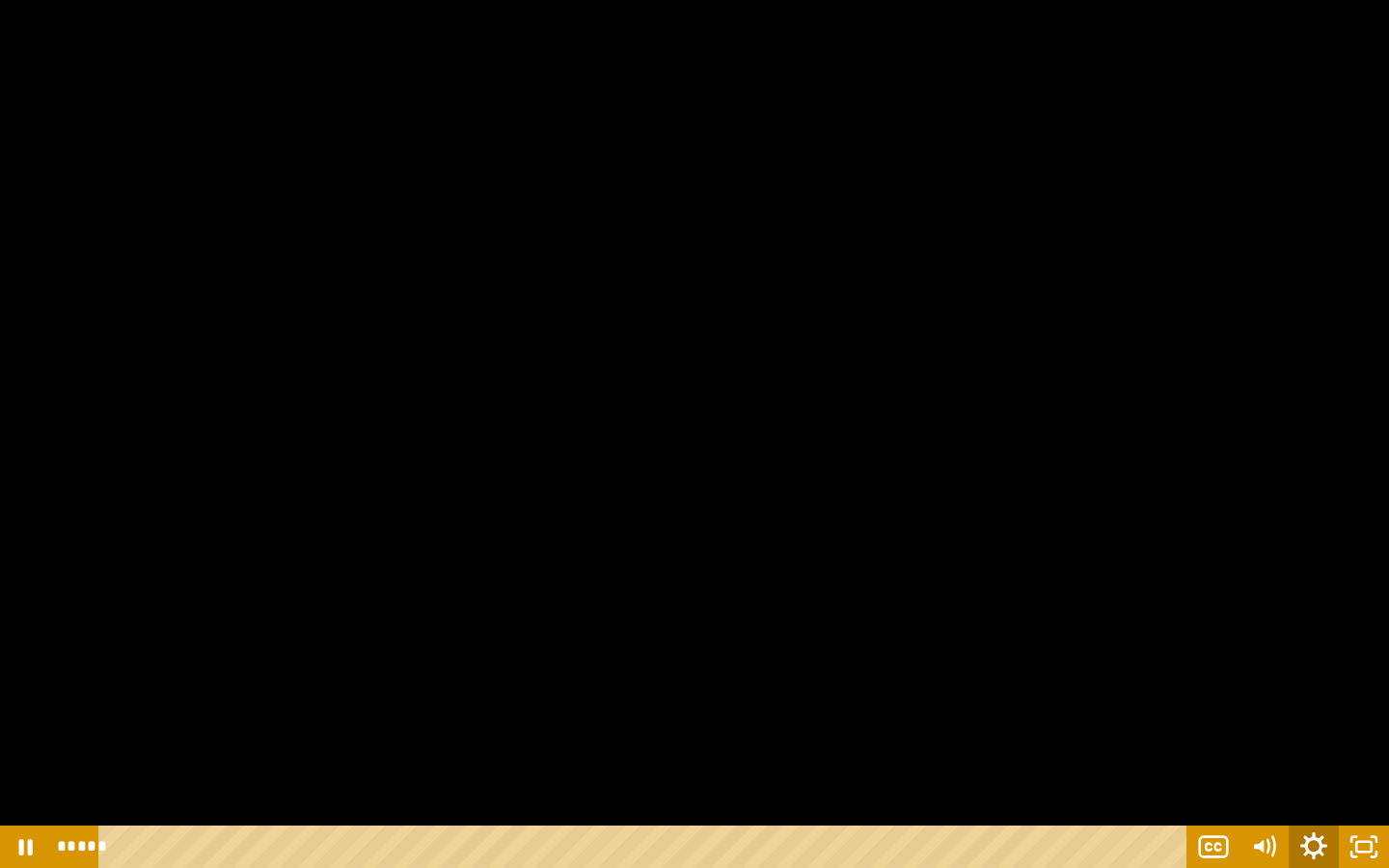click 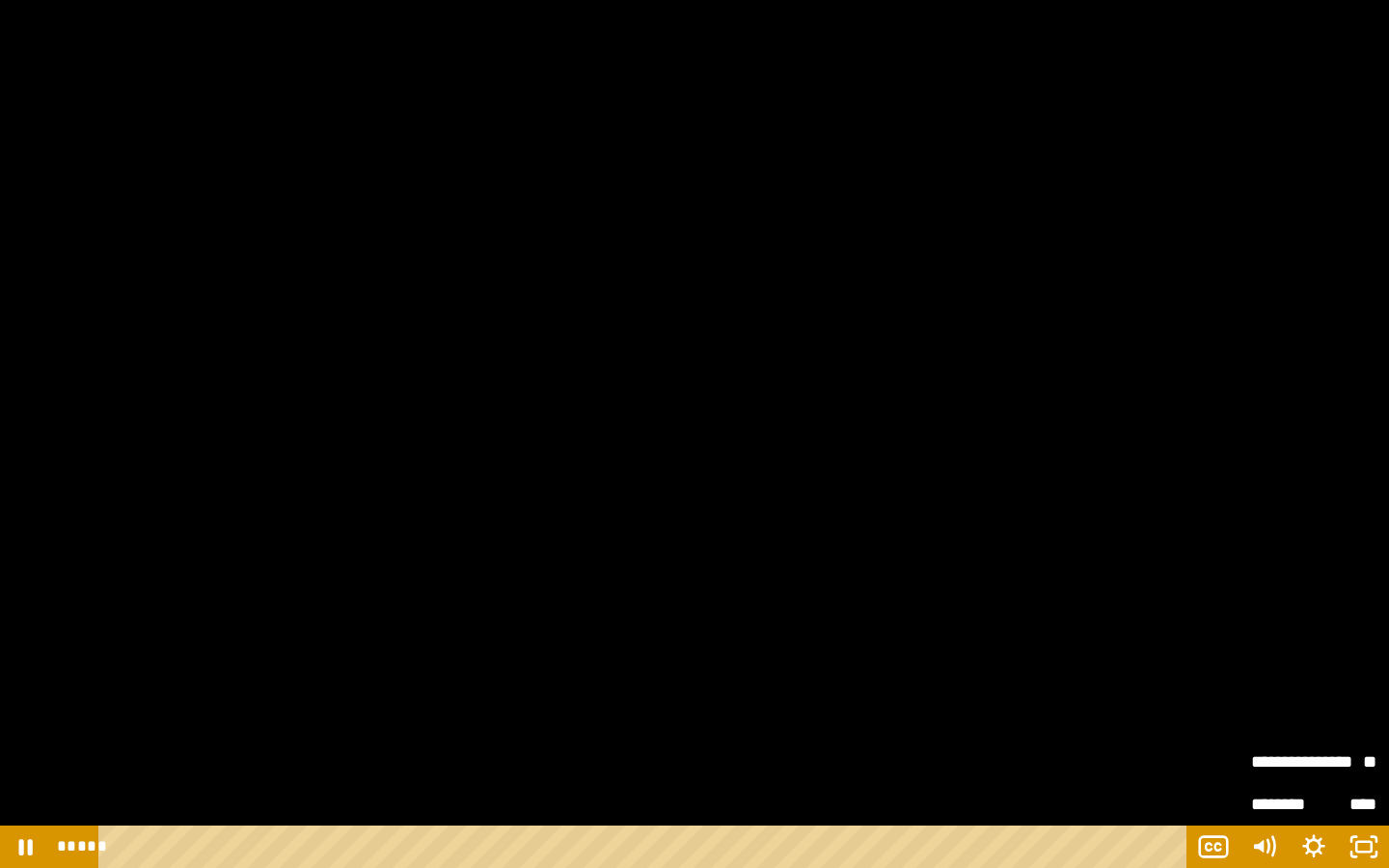 click on "**" at bounding box center [1345, 762] 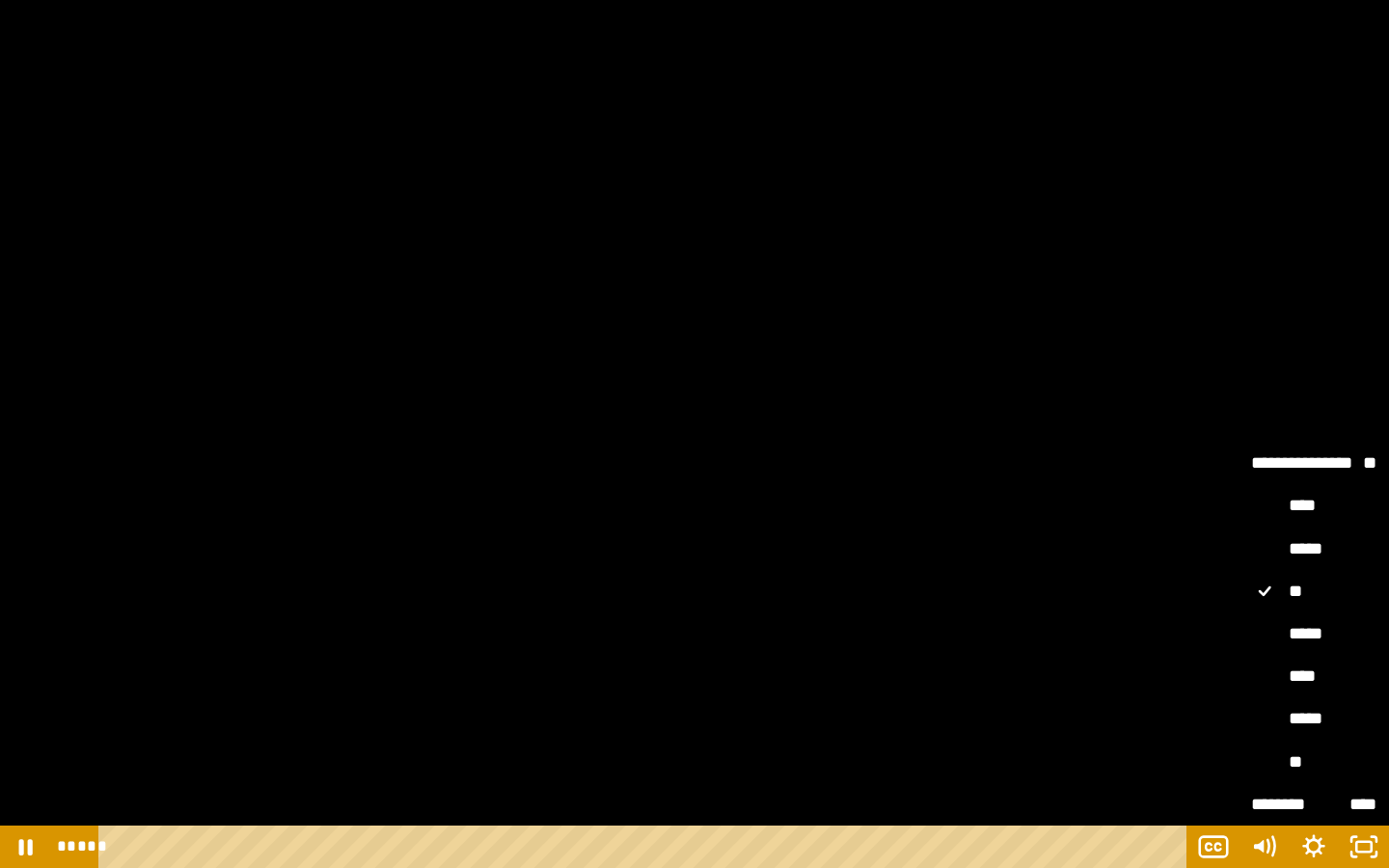 click on "**" at bounding box center [1314, 763] 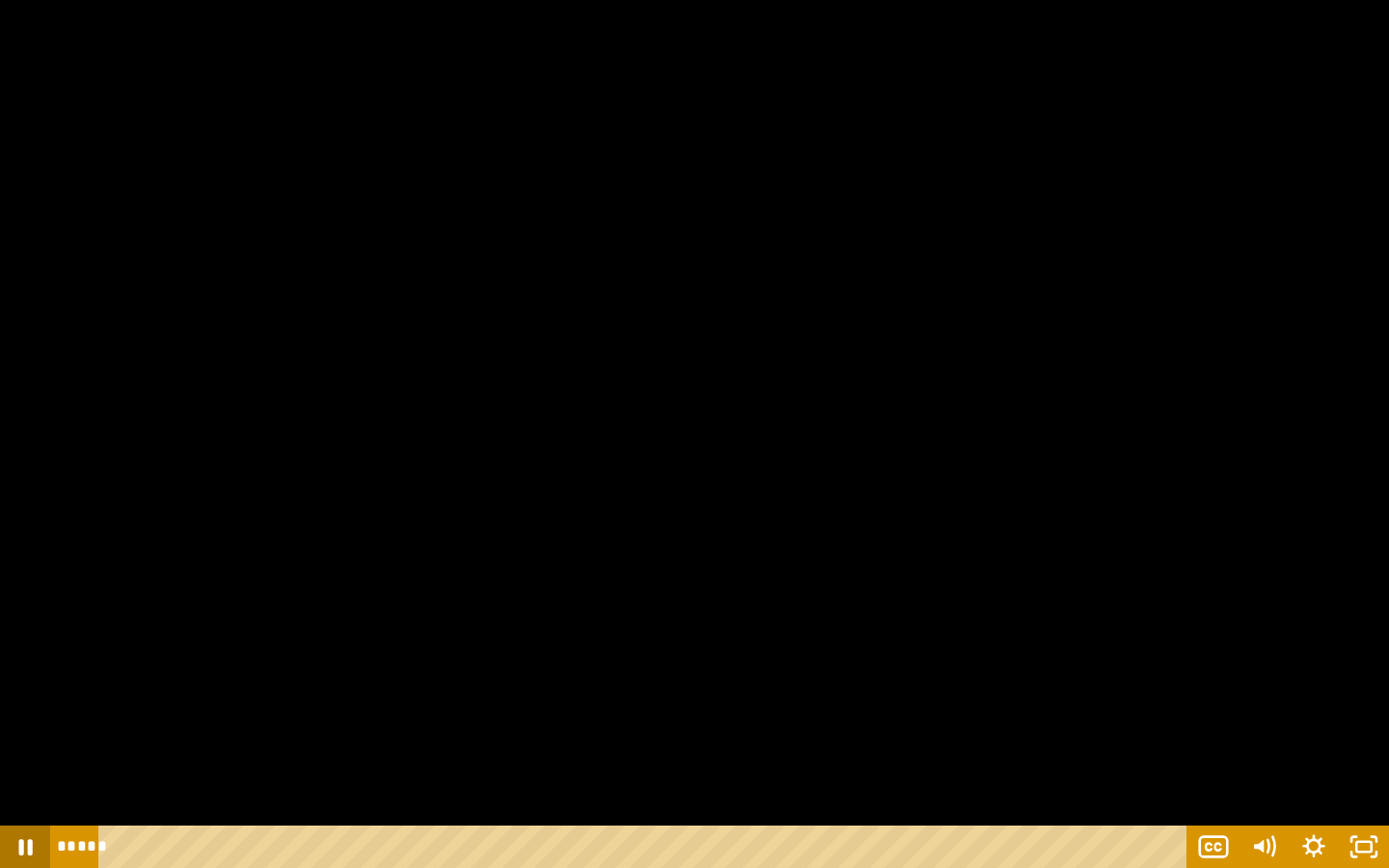 click 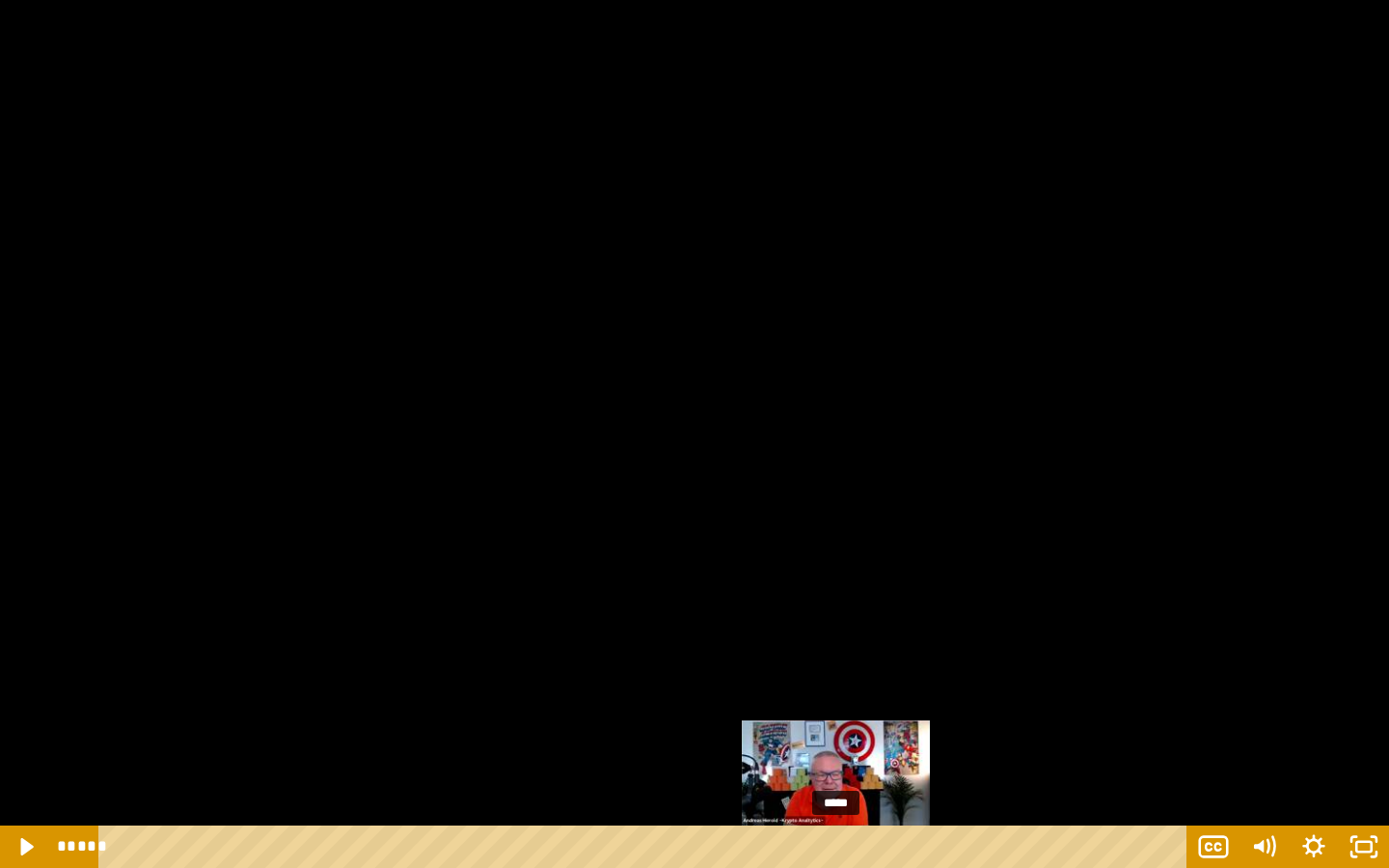 drag, startPoint x: 864, startPoint y: 851, endPoint x: 838, endPoint y: 842, distance: 27.513633 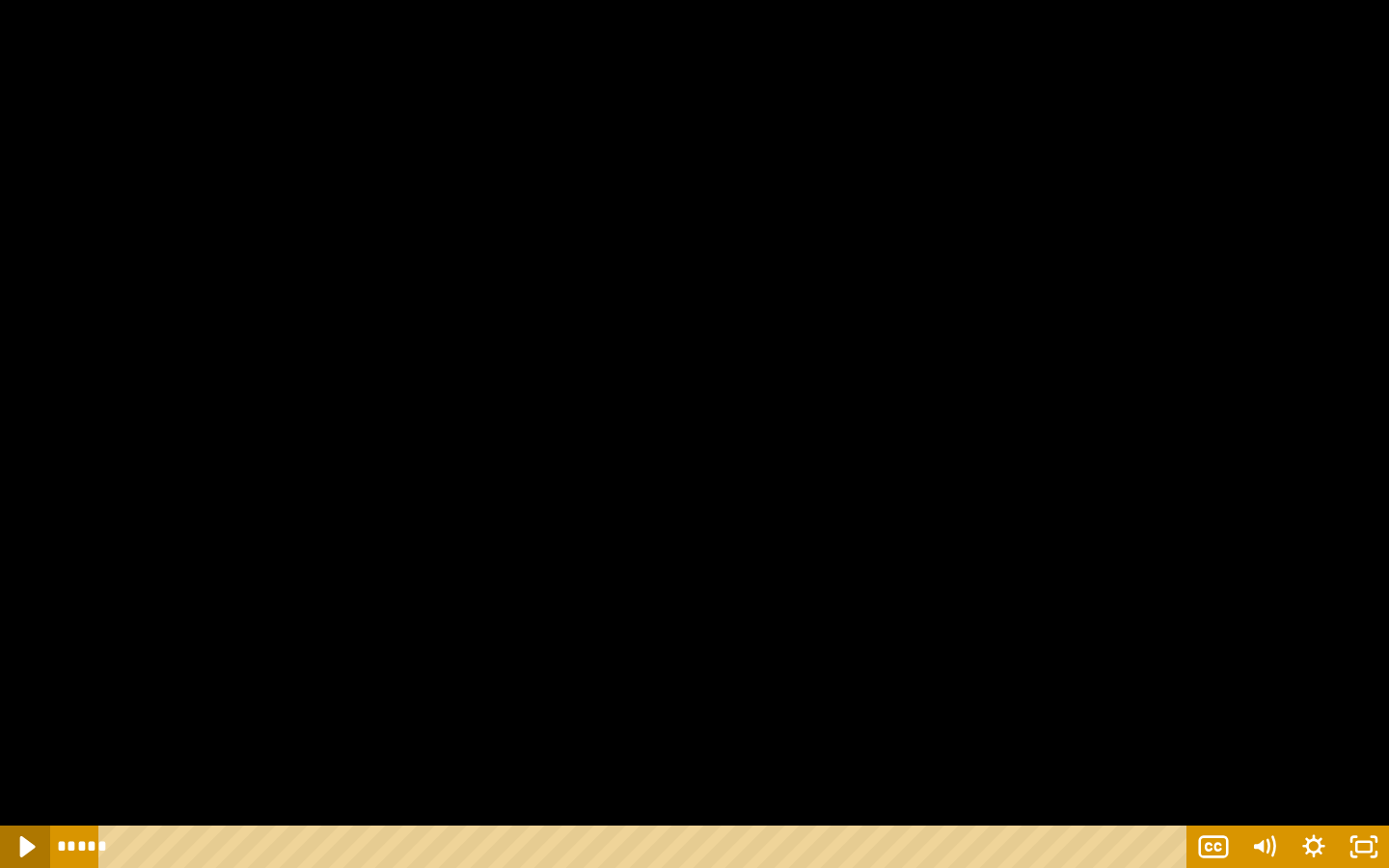 click 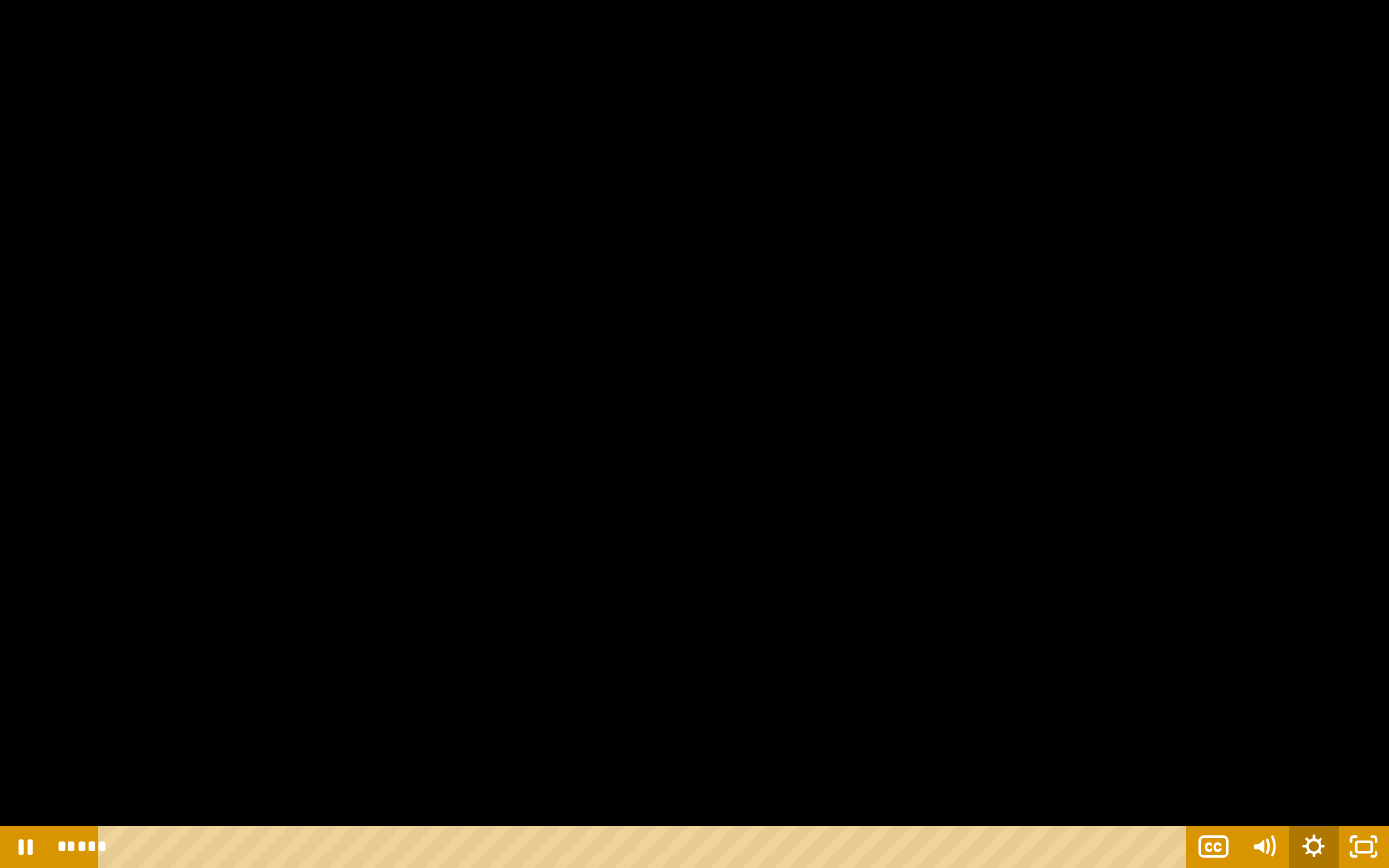 click 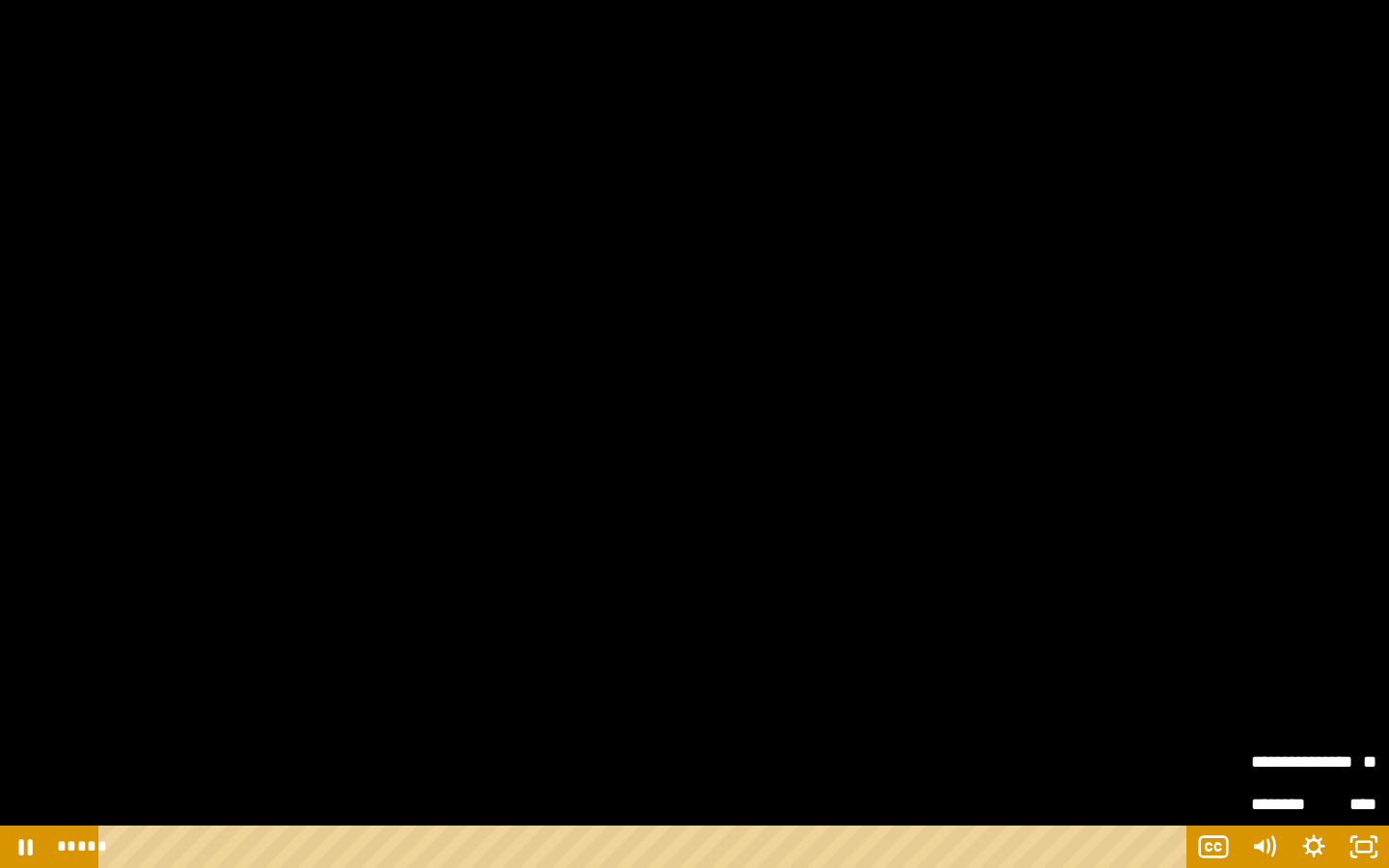 click on "**********" at bounding box center (1282, 762) 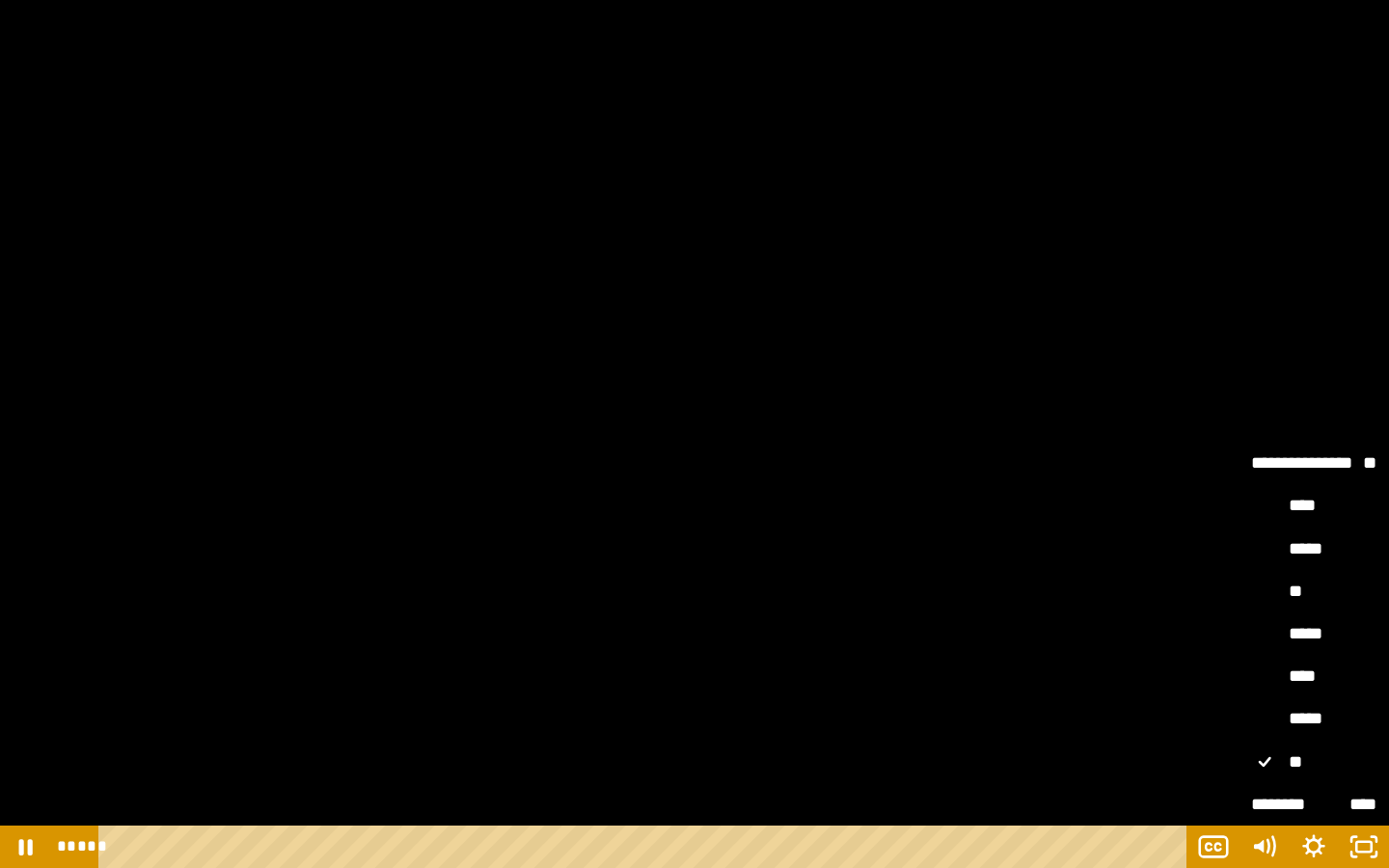 click on "**" at bounding box center (1314, 592) 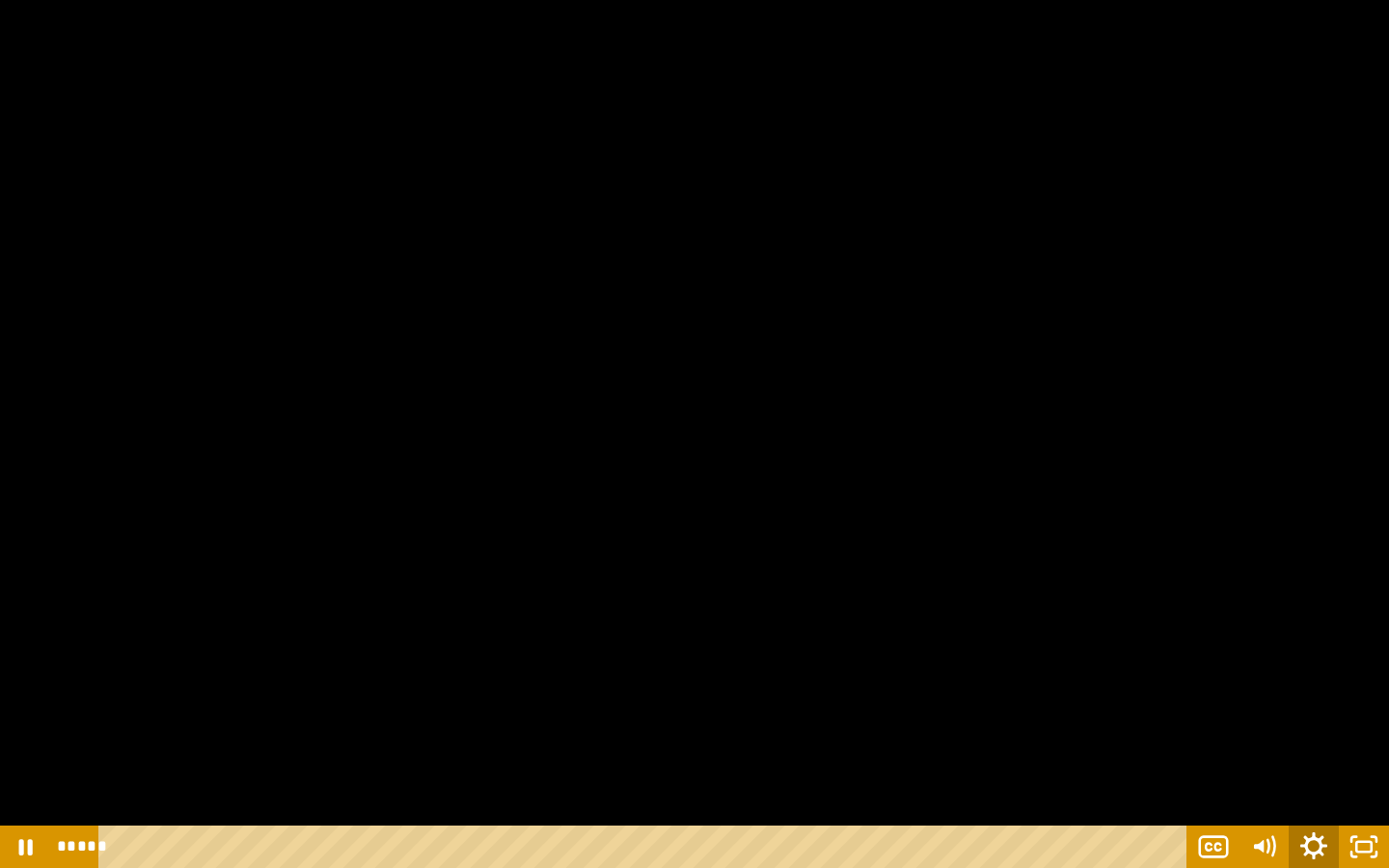 click 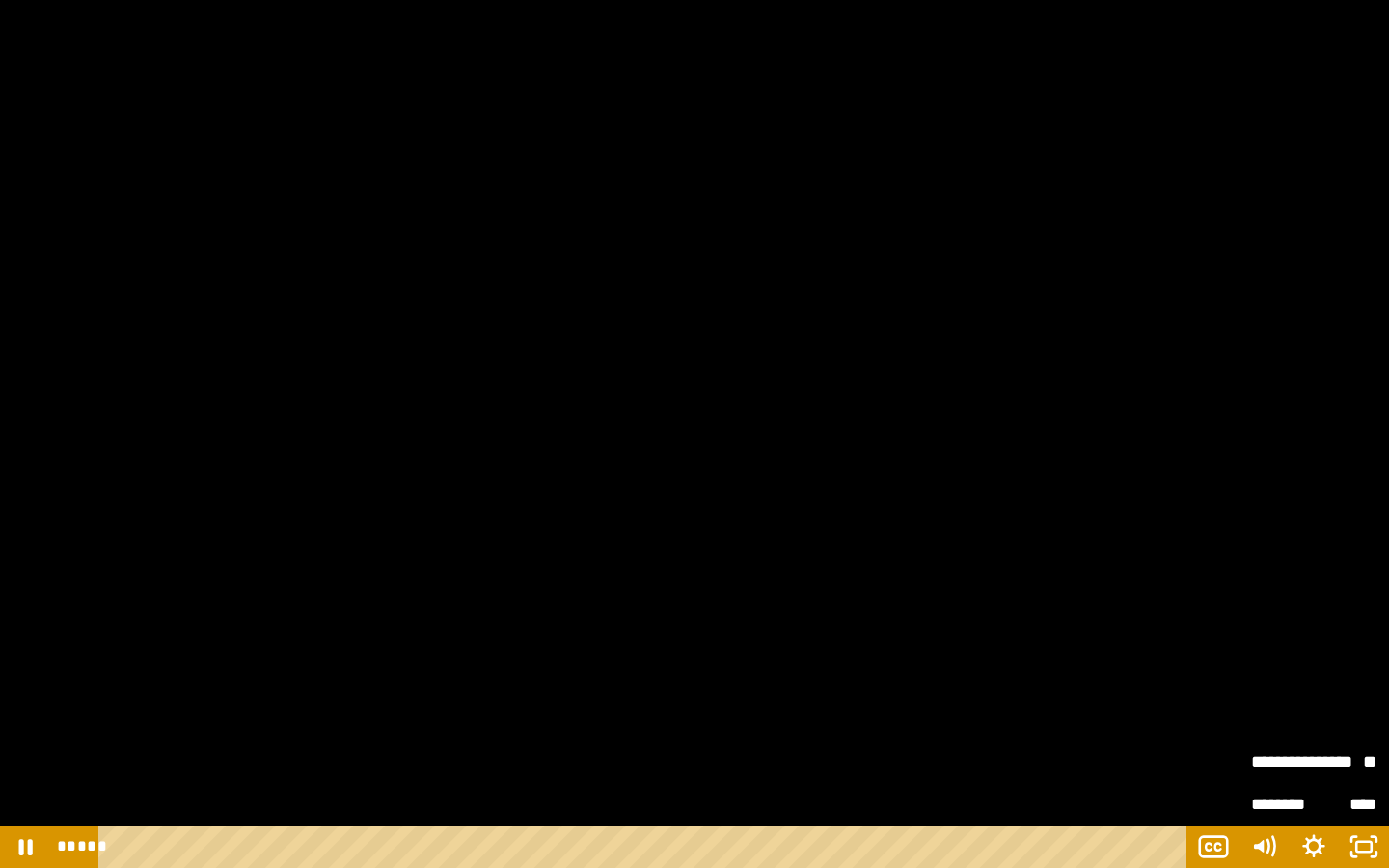 click on "**" at bounding box center (1345, 762) 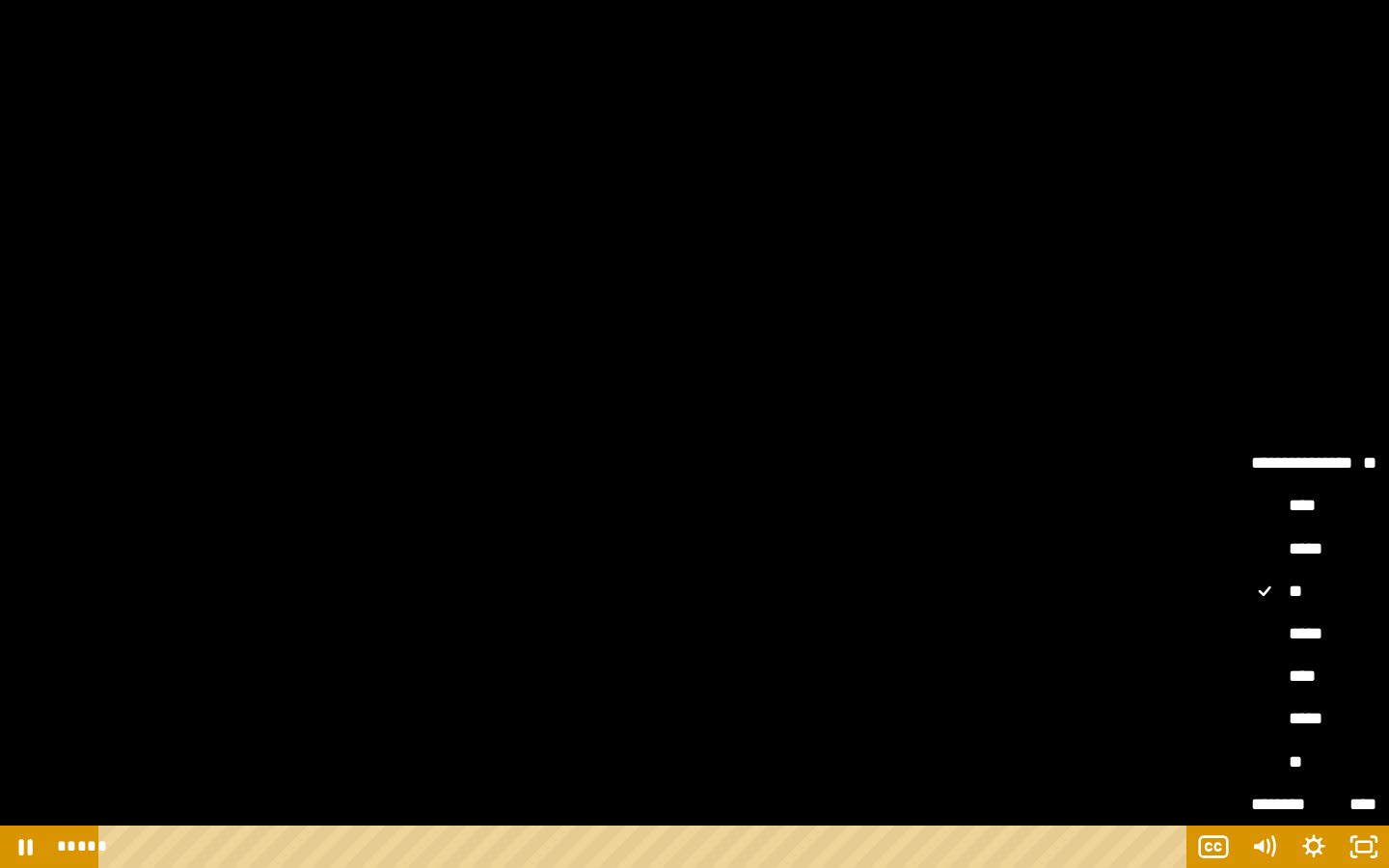 click on "**" at bounding box center (1314, 763) 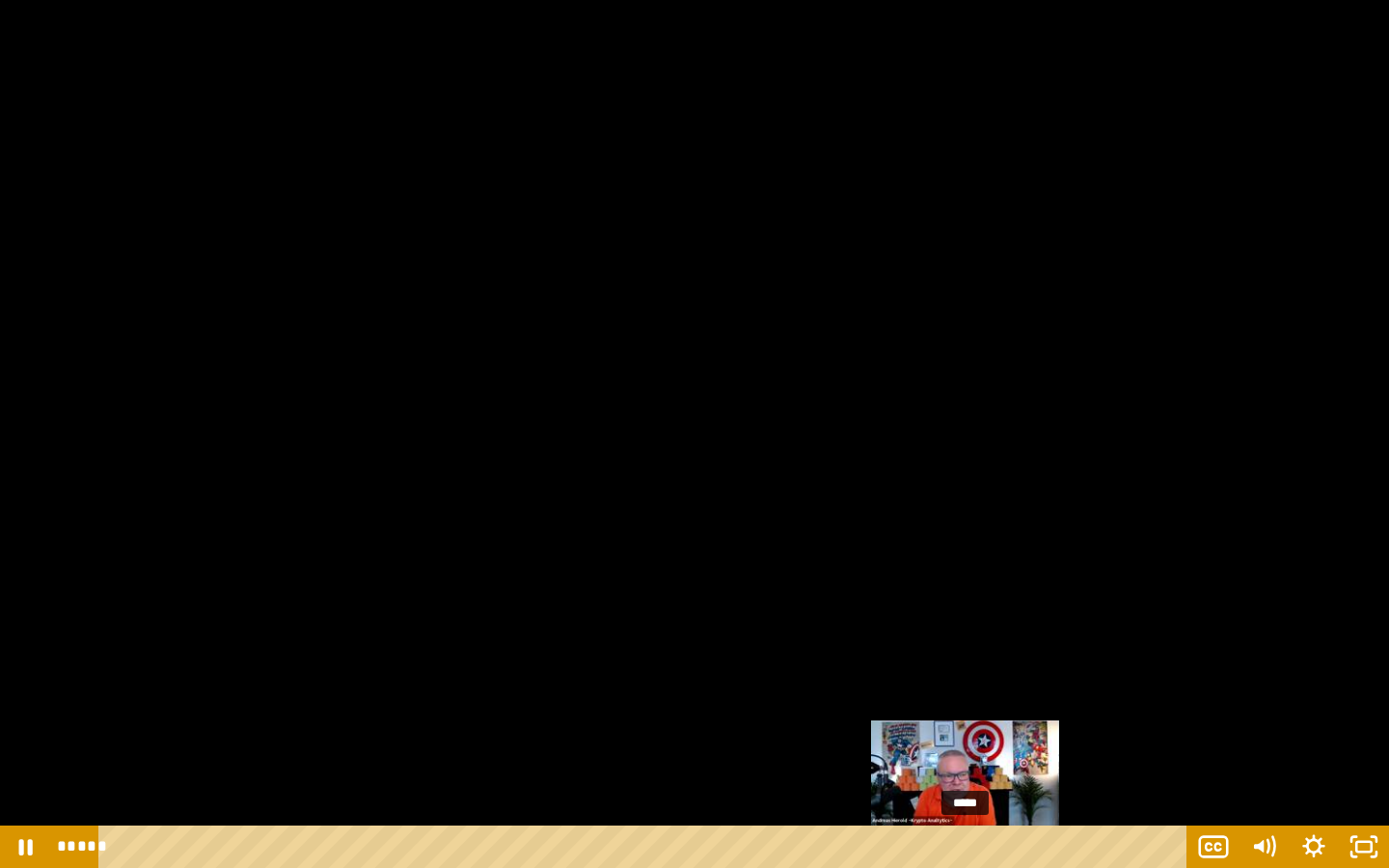 drag, startPoint x: 1017, startPoint y: 846, endPoint x: 967, endPoint y: 845, distance: 50.009999 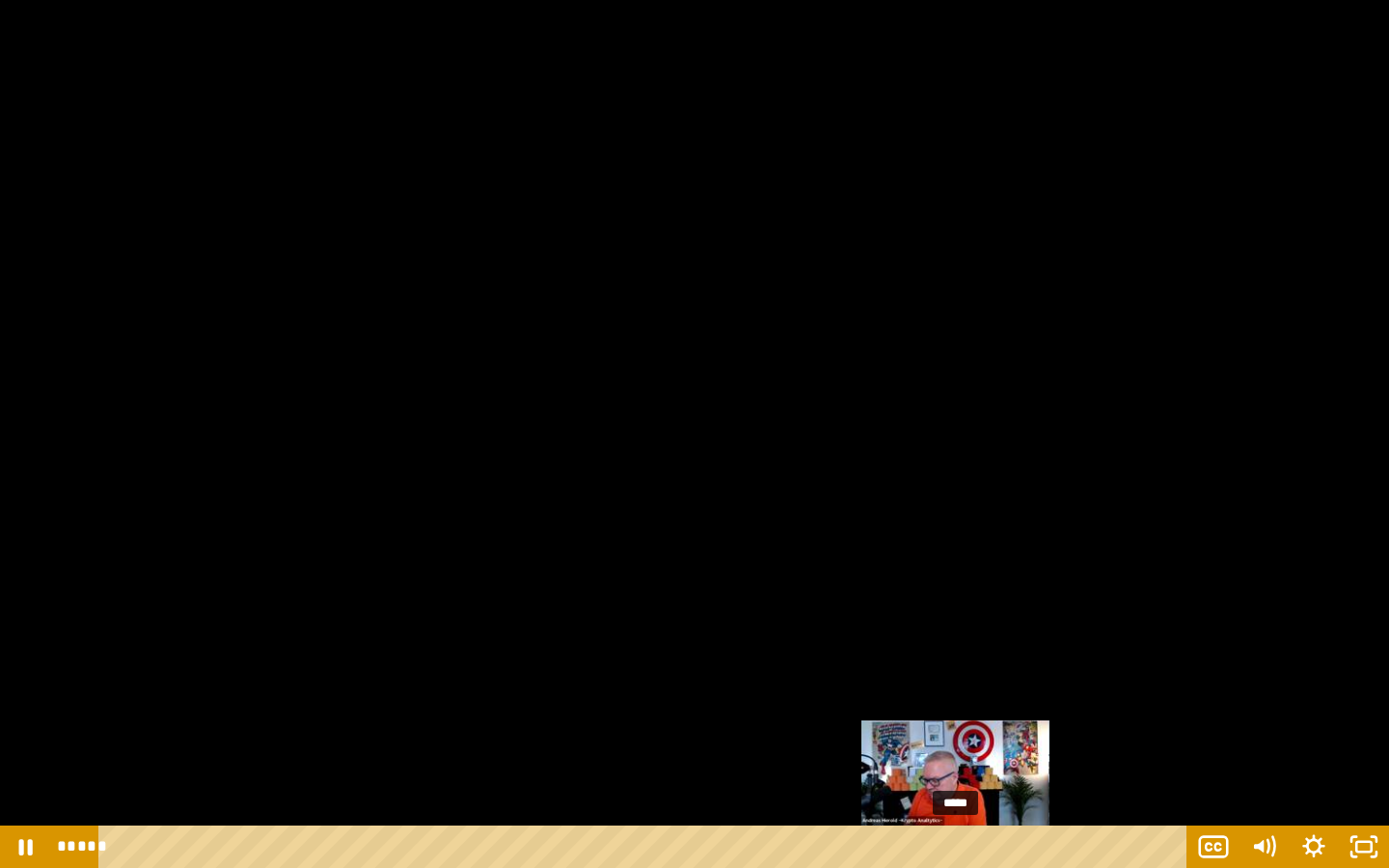 drag, startPoint x: 996, startPoint y: 846, endPoint x: 957, endPoint y: 845, distance: 39.01282 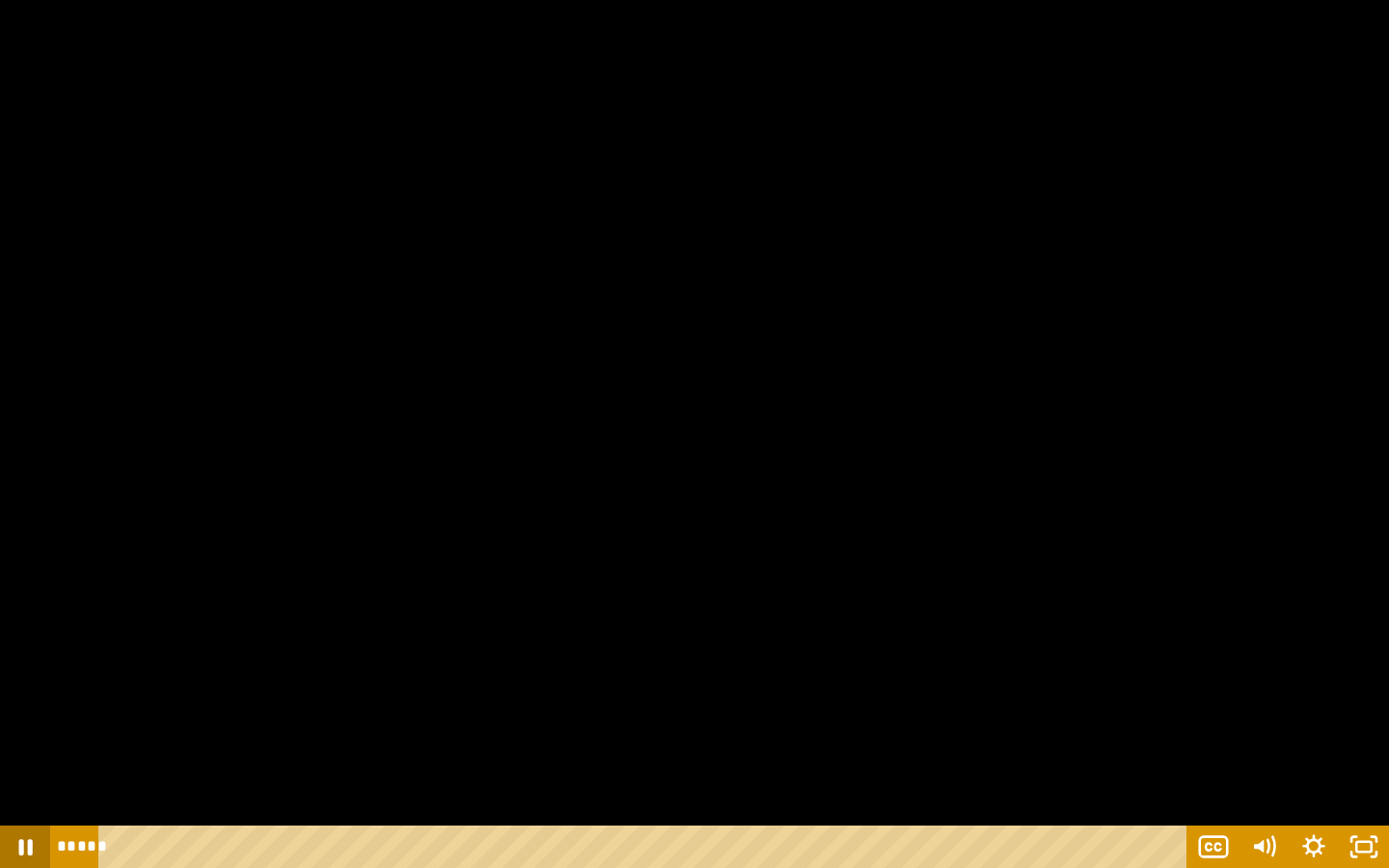 click 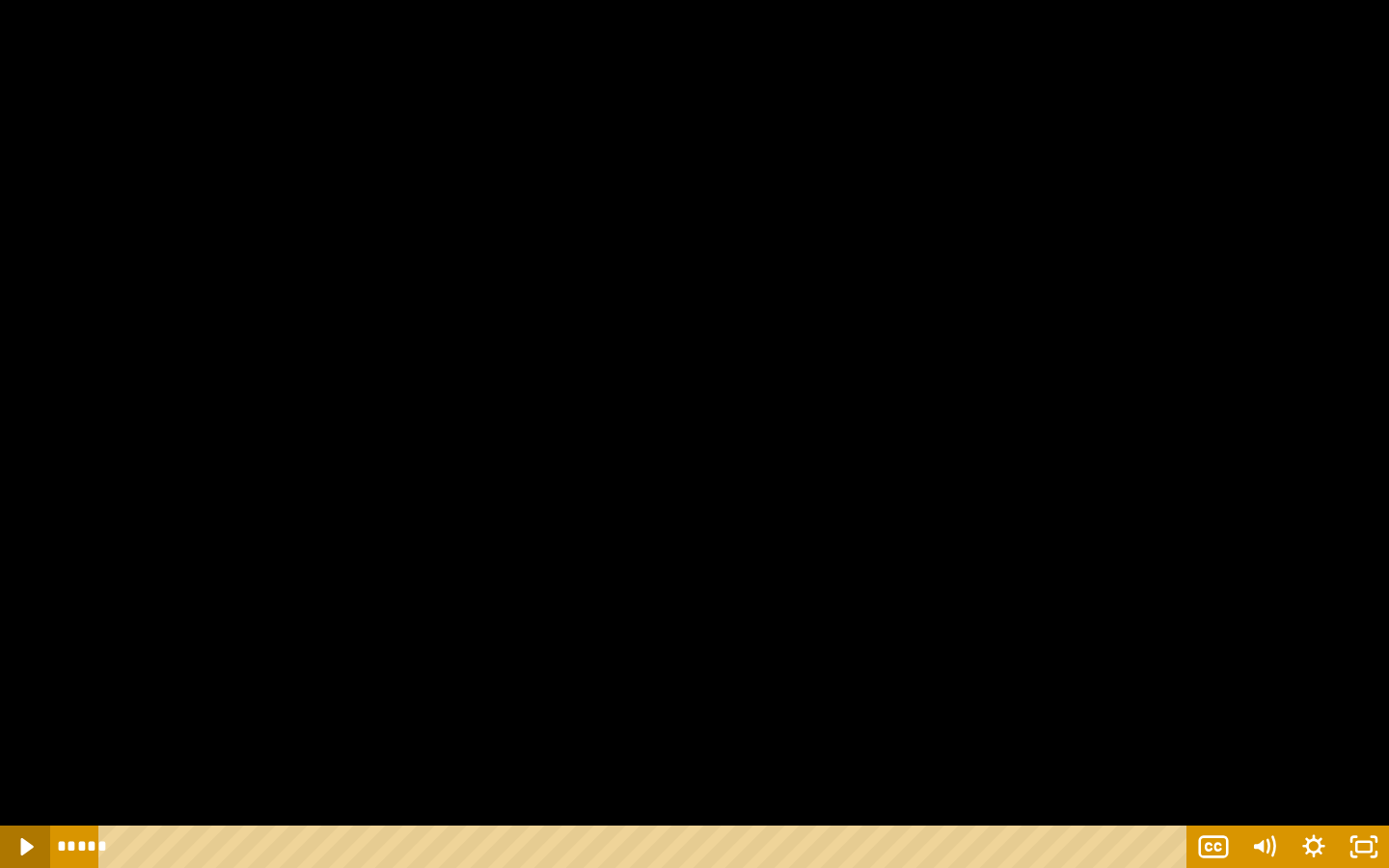 click 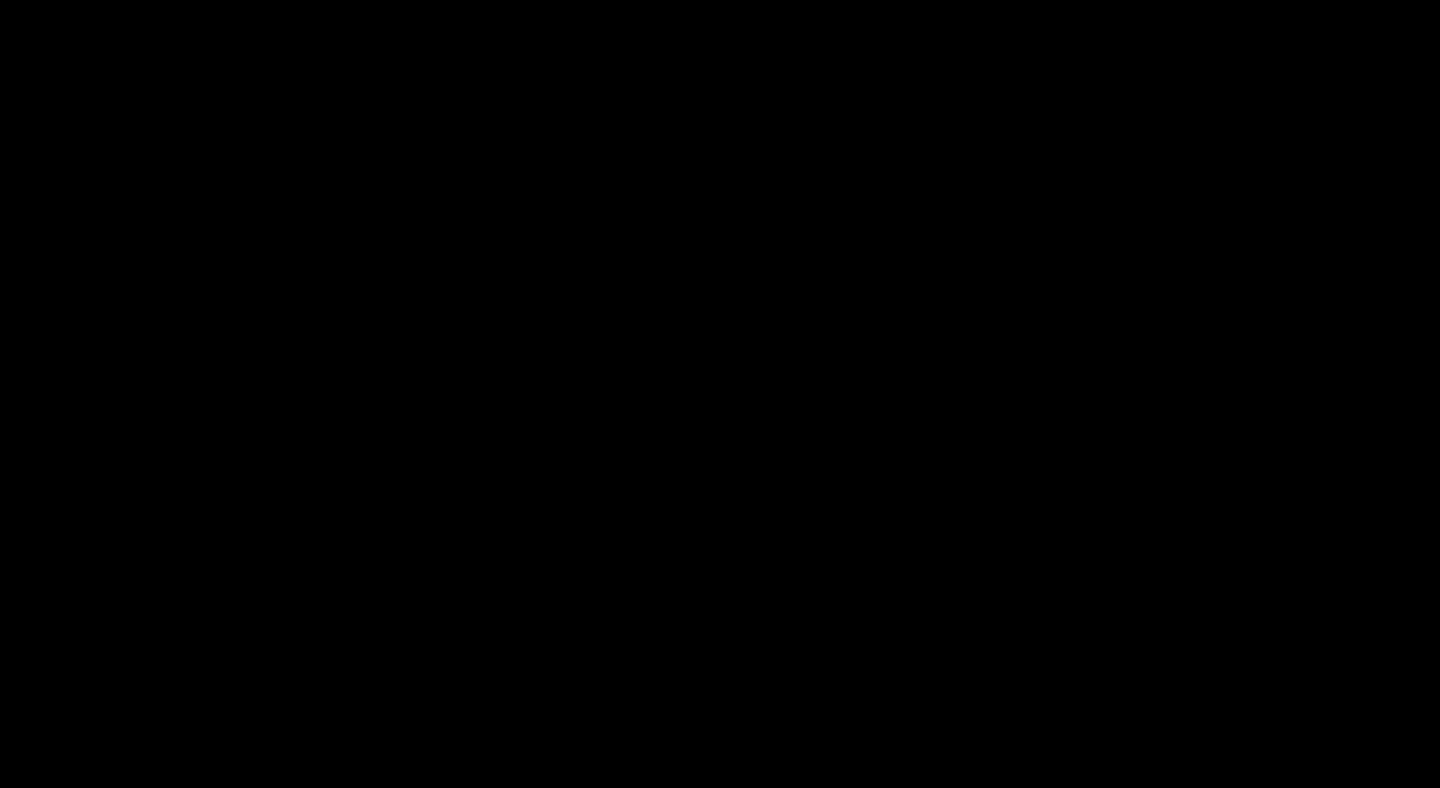 scroll, scrollTop: 99, scrollLeft: 0, axis: vertical 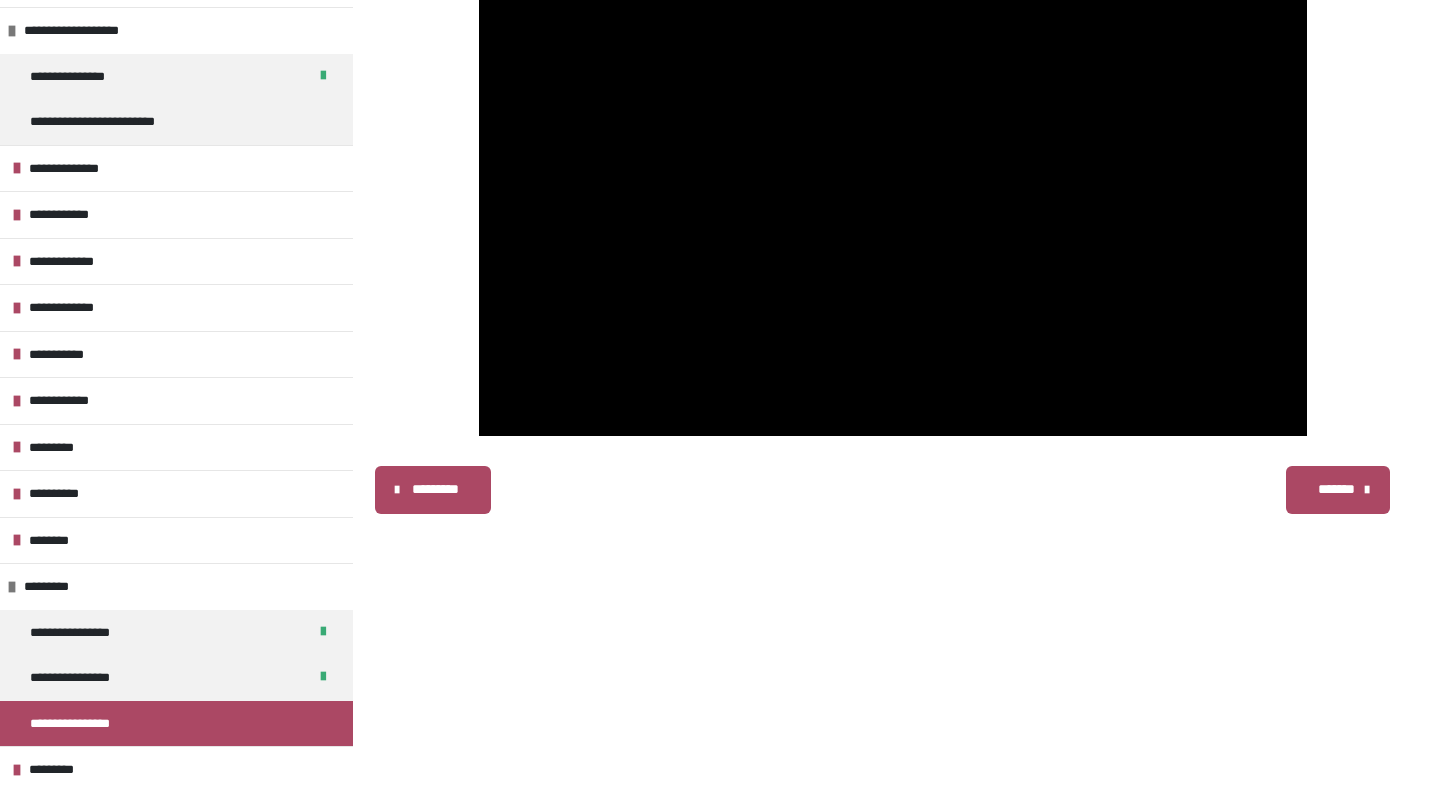 click on "**********" at bounding box center [892, 364] 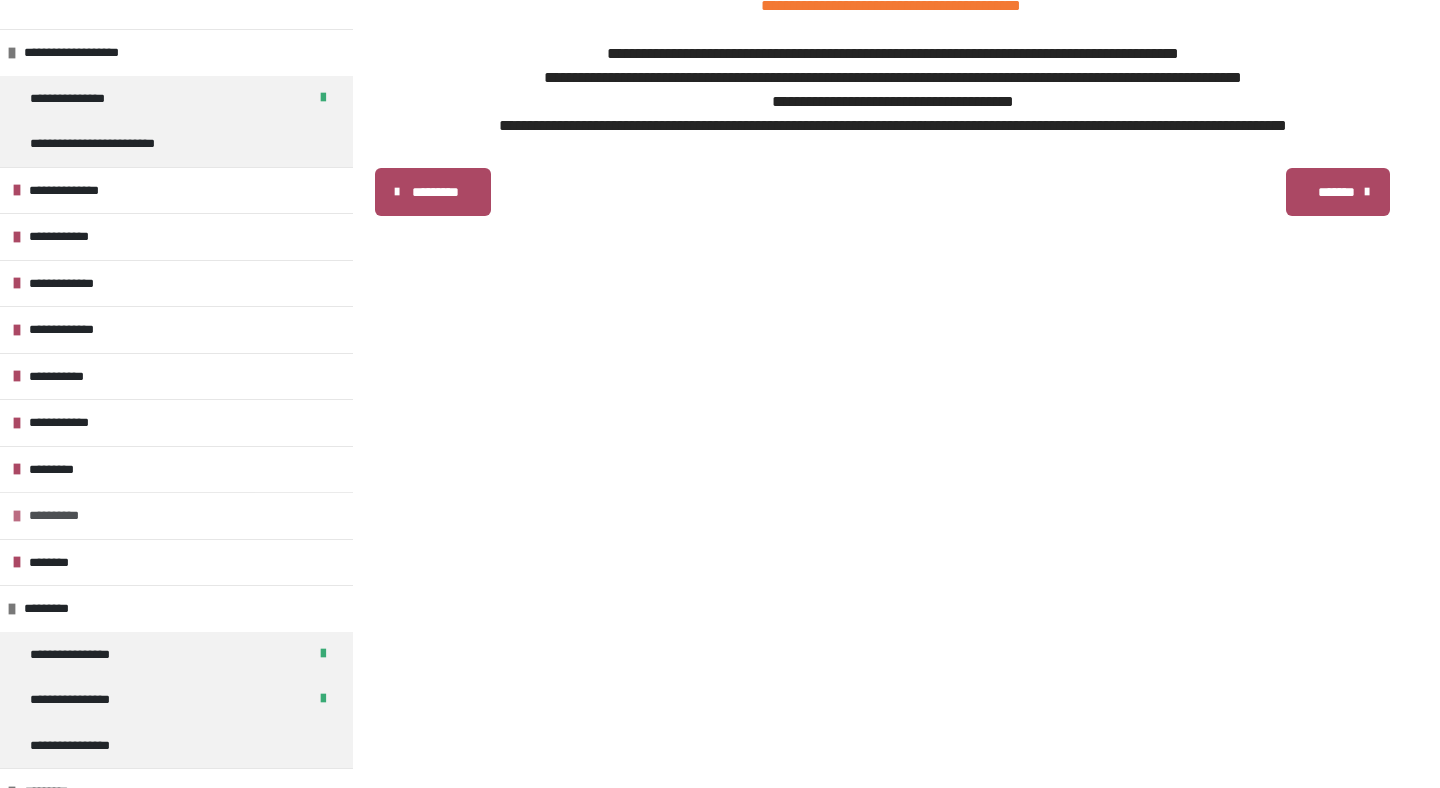 scroll, scrollTop: 210, scrollLeft: 0, axis: vertical 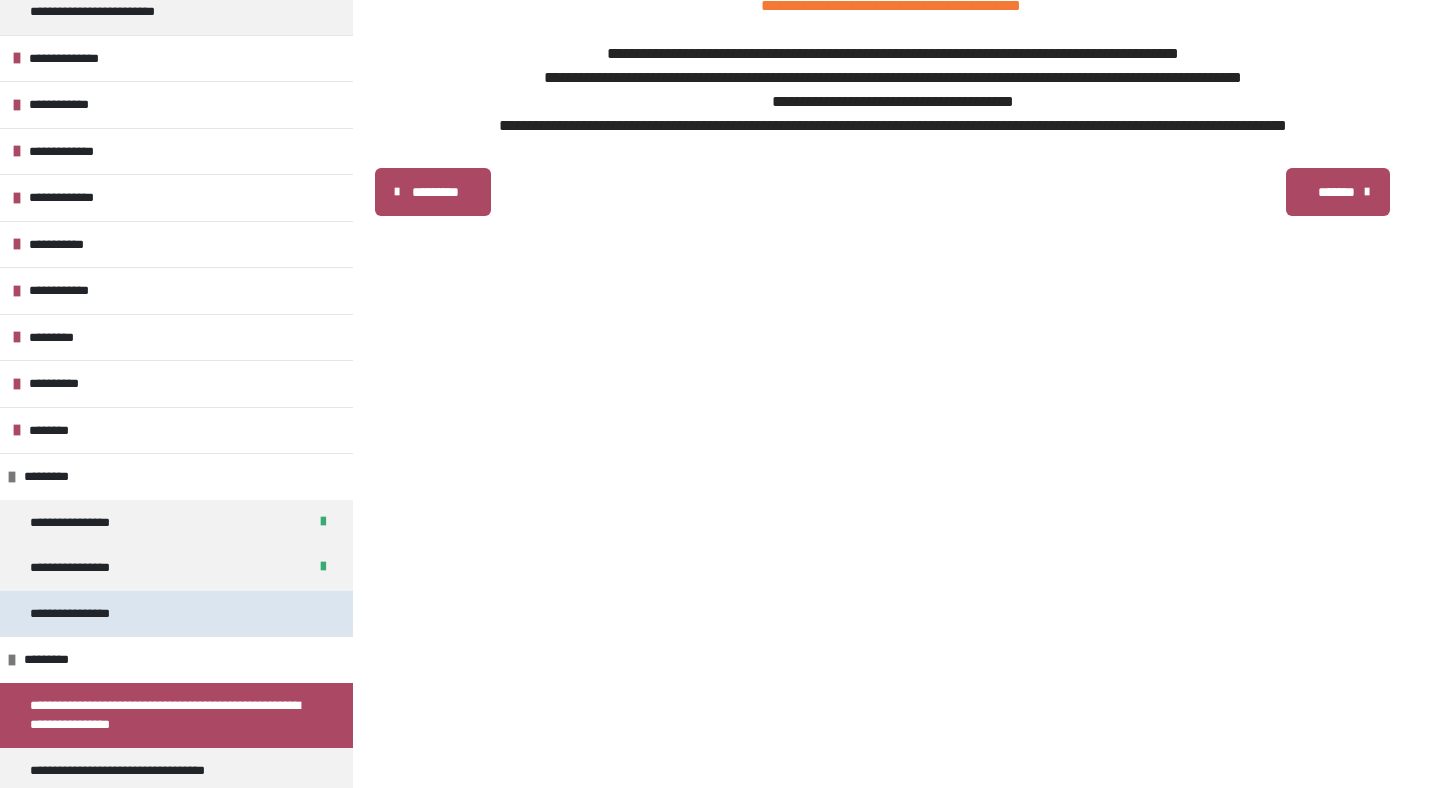 click on "**********" at bounding box center (176, 614) 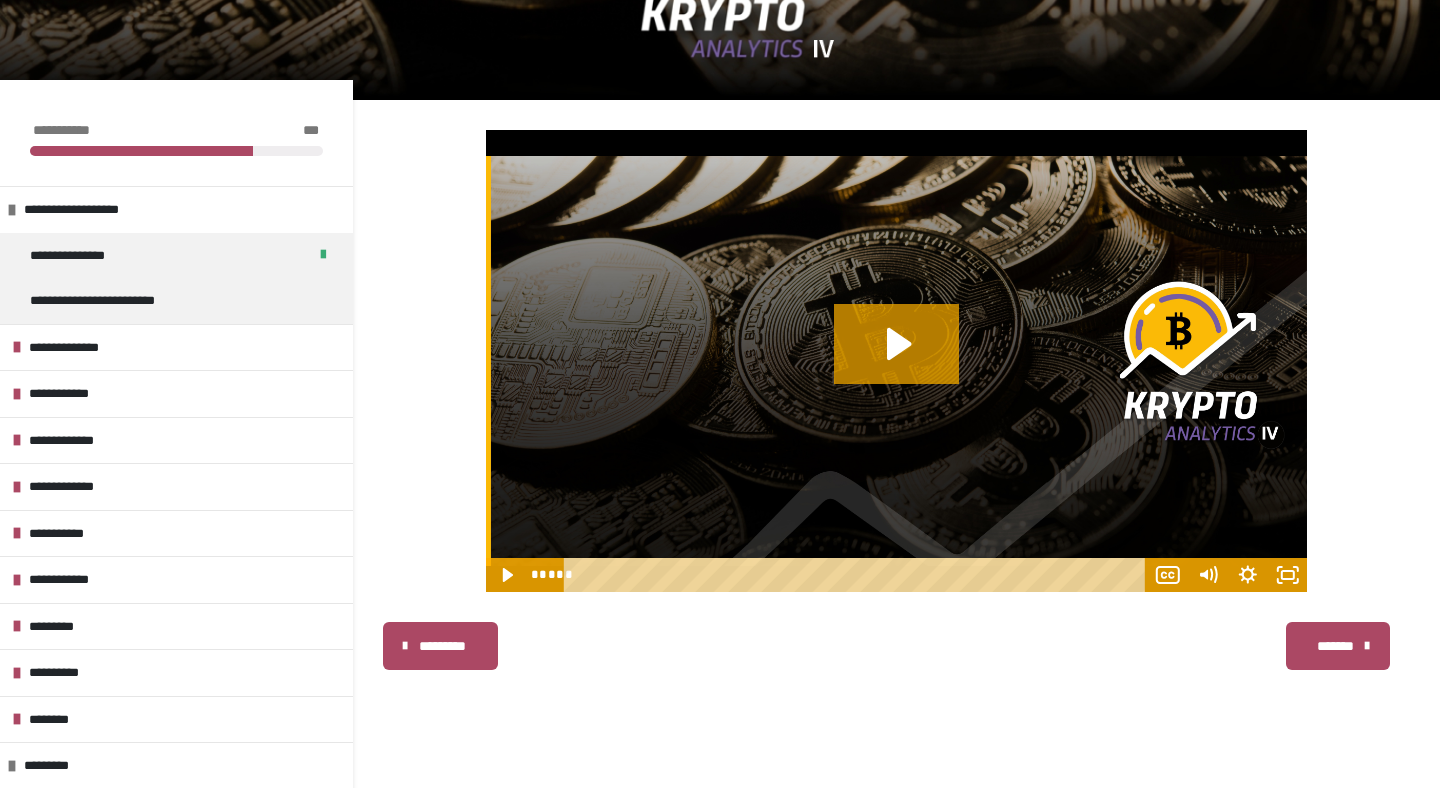 scroll, scrollTop: 431, scrollLeft: 0, axis: vertical 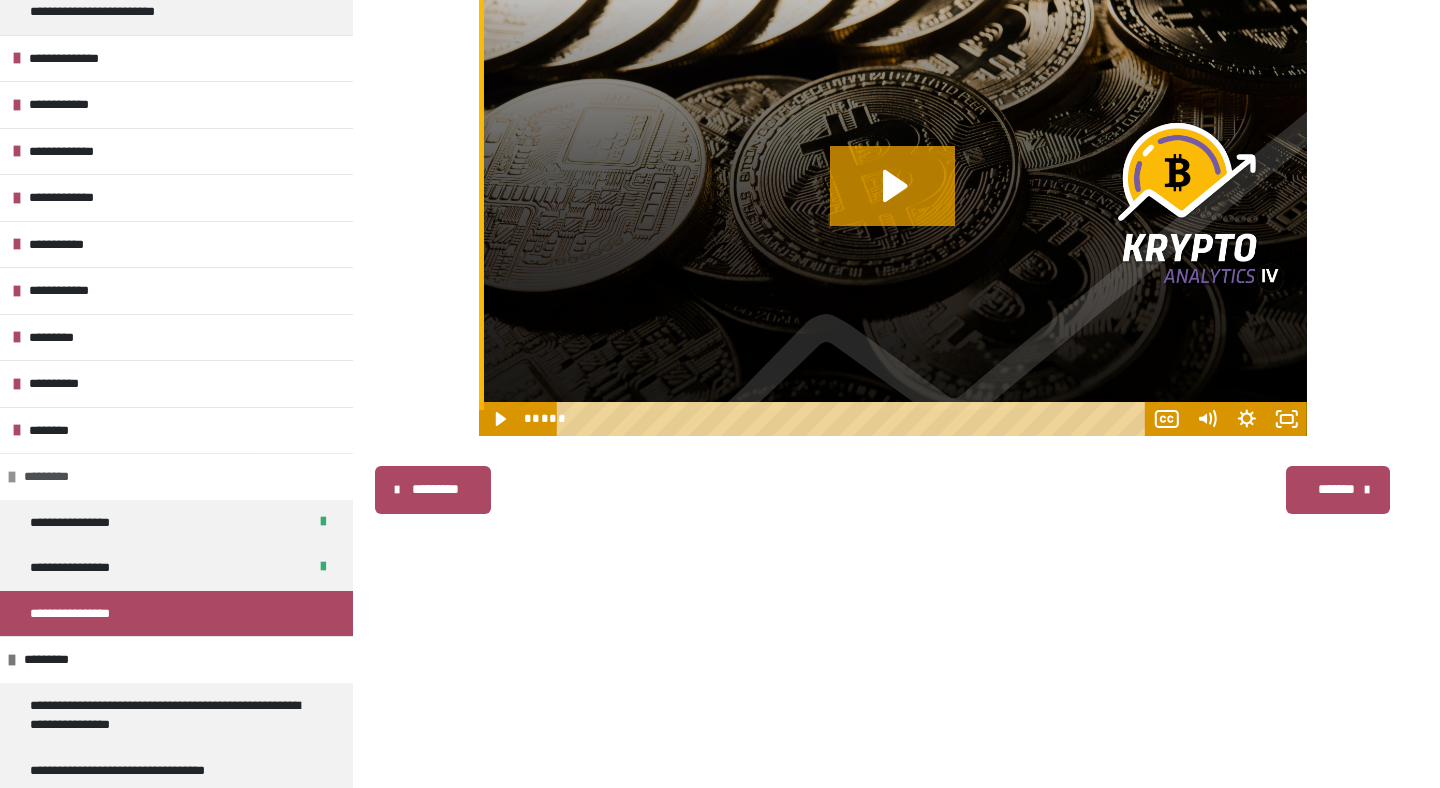 click on "*********" at bounding box center (55, 477) 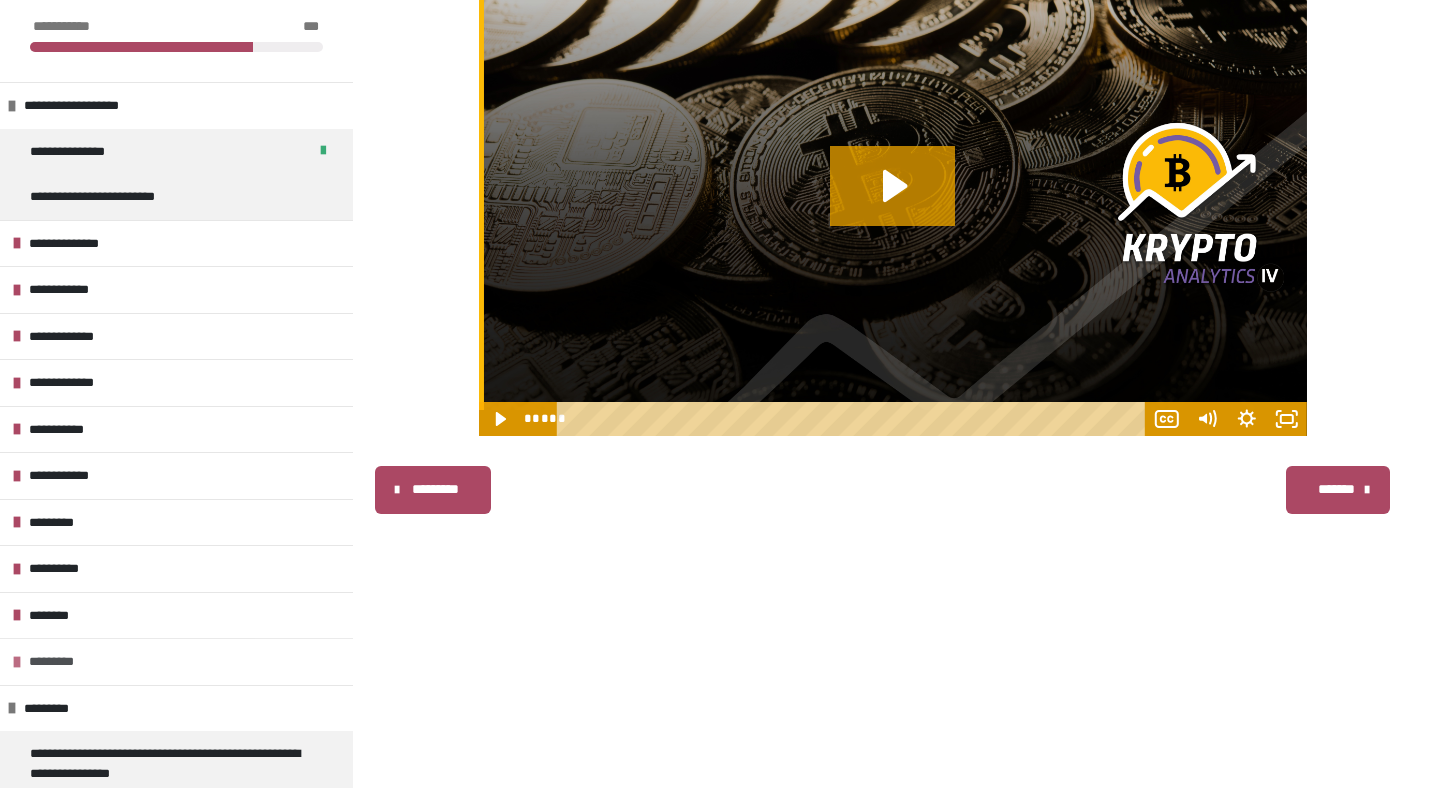 scroll, scrollTop: 73, scrollLeft: 0, axis: vertical 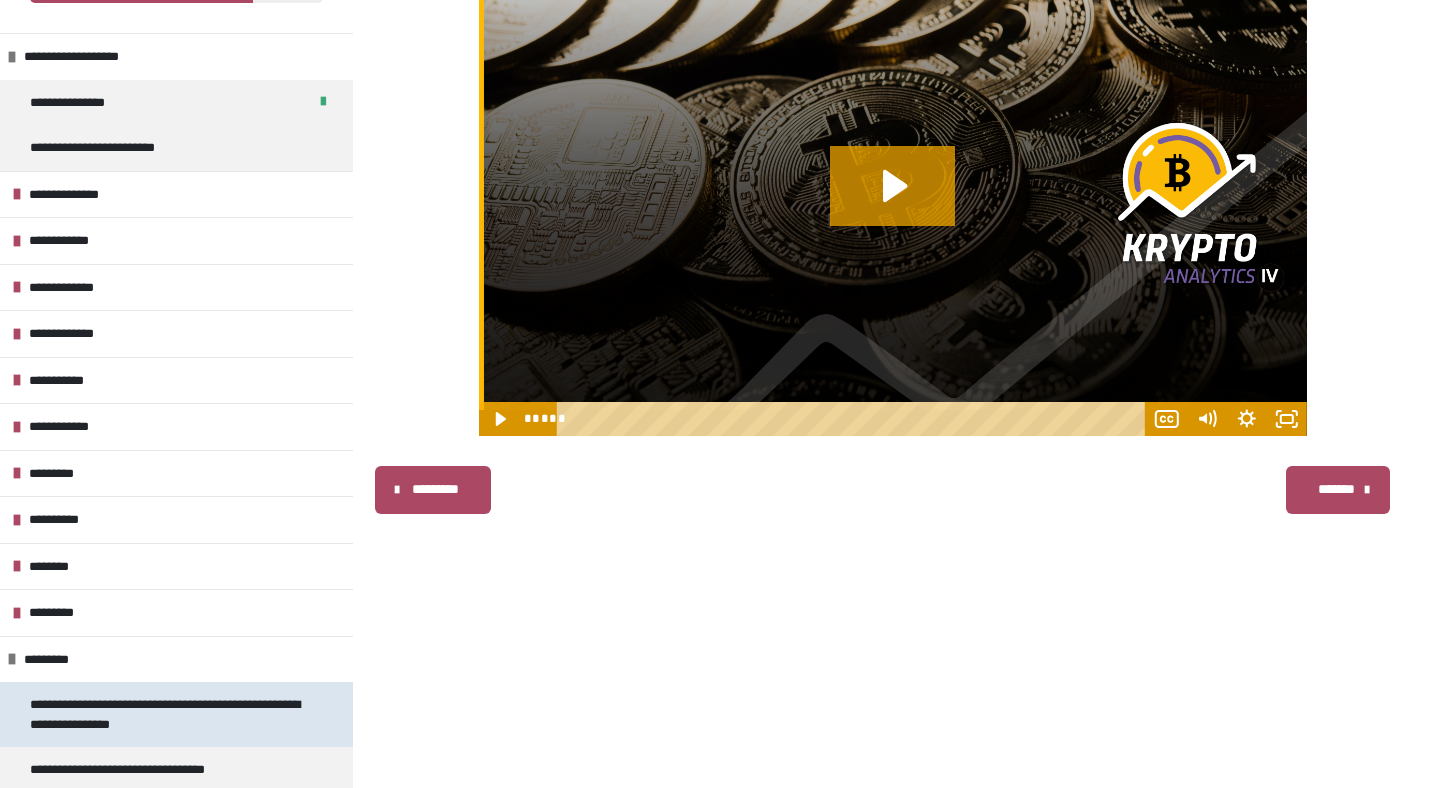 click on "**********" at bounding box center [168, 714] 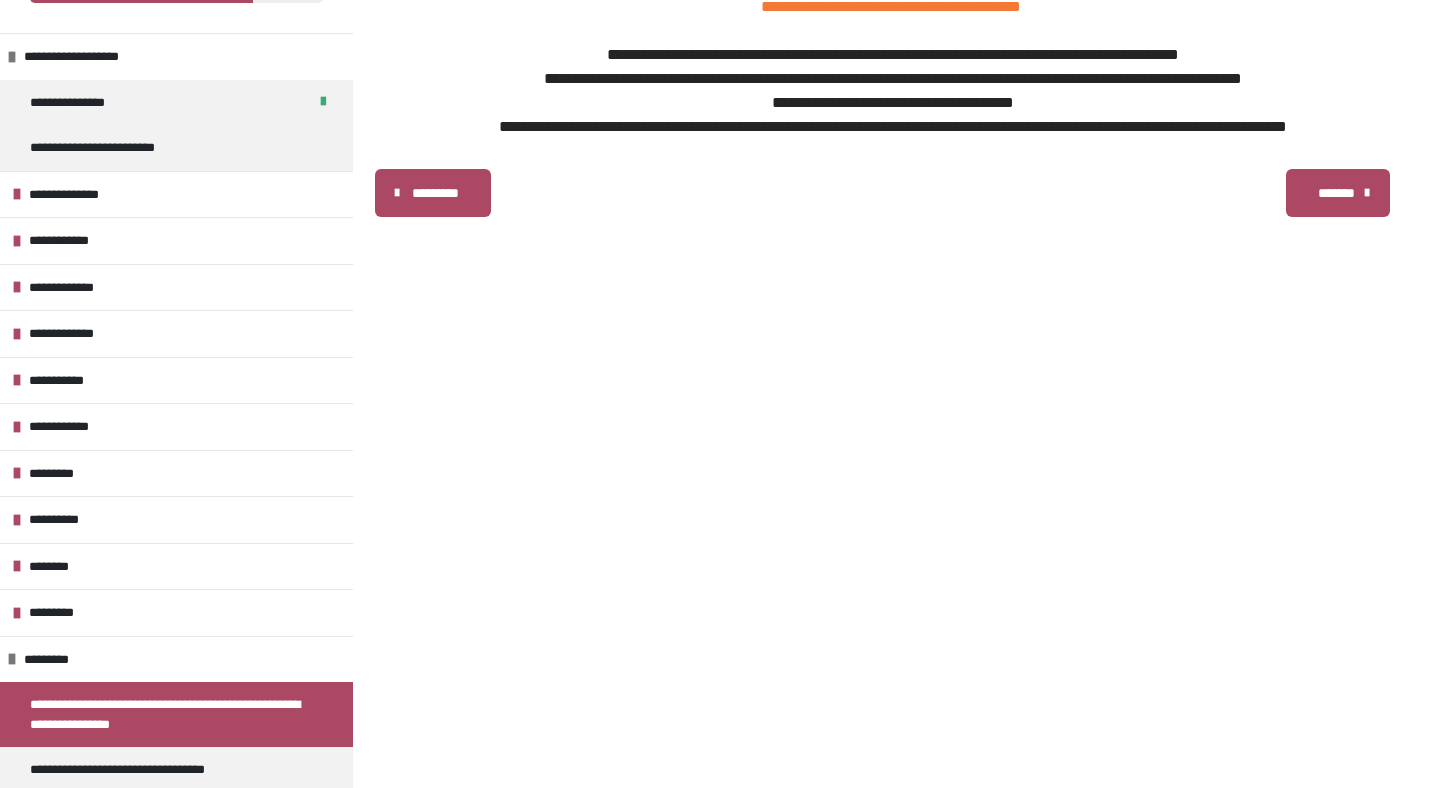 scroll, scrollTop: 431, scrollLeft: 0, axis: vertical 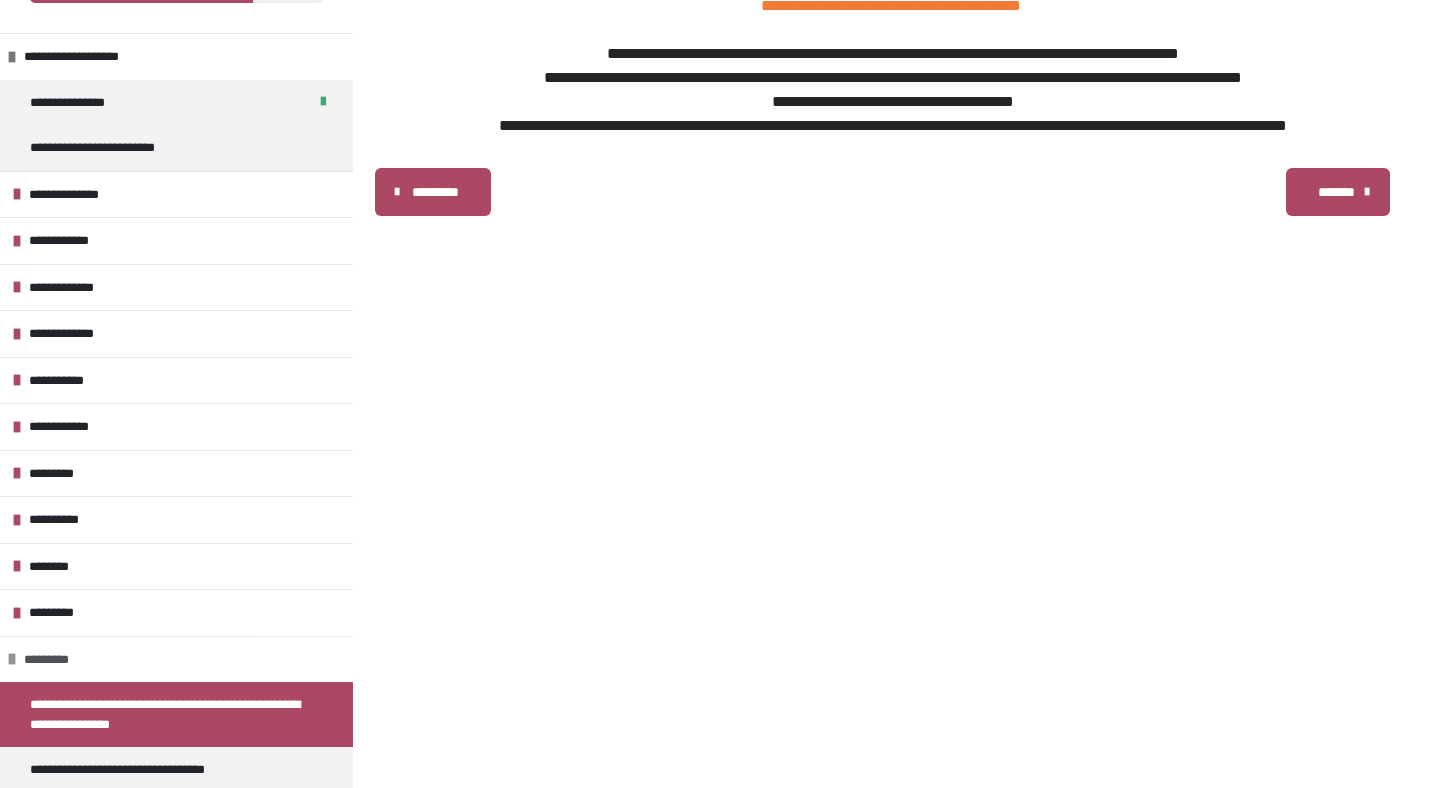 click at bounding box center (12, 659) 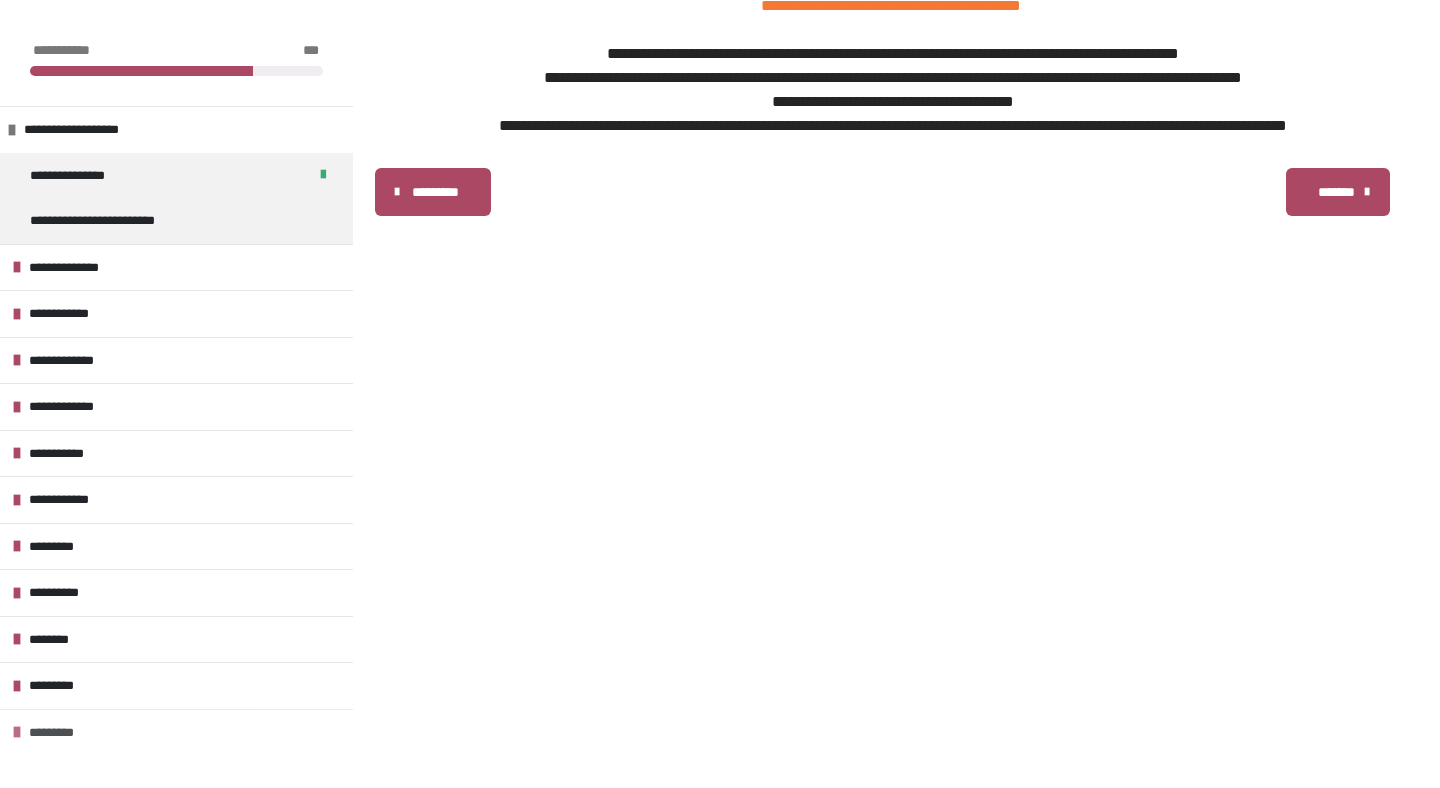 scroll, scrollTop: 0, scrollLeft: 0, axis: both 